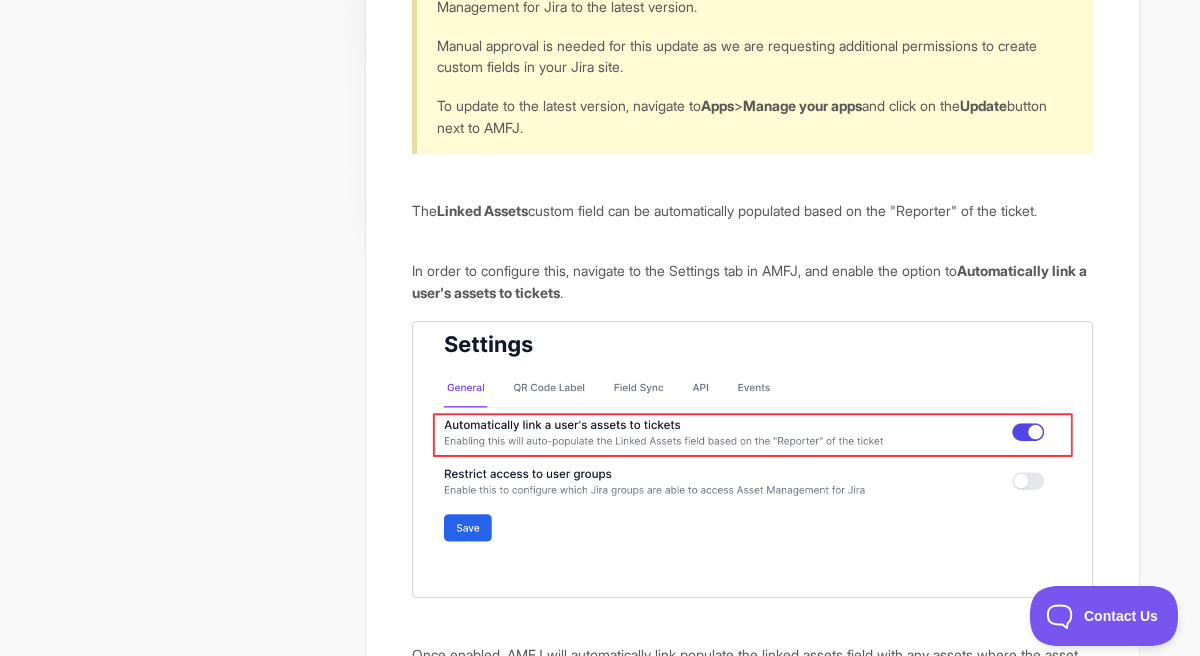 scroll, scrollTop: 0, scrollLeft: 0, axis: both 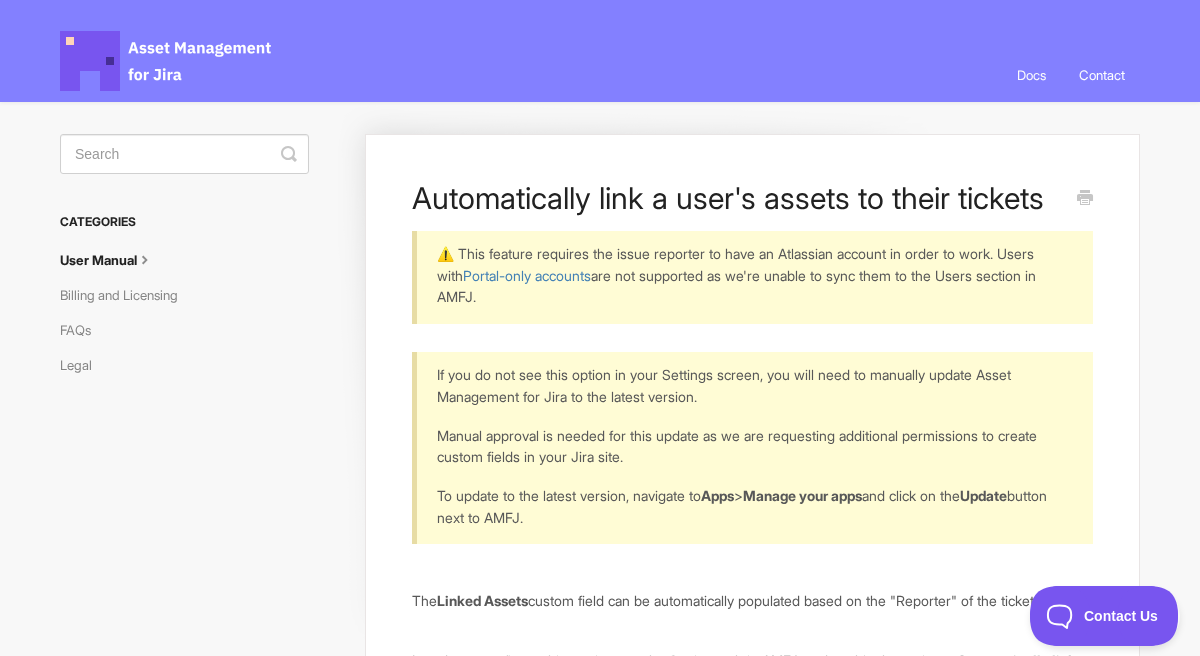 click on "Contact" at bounding box center [1102, 75] 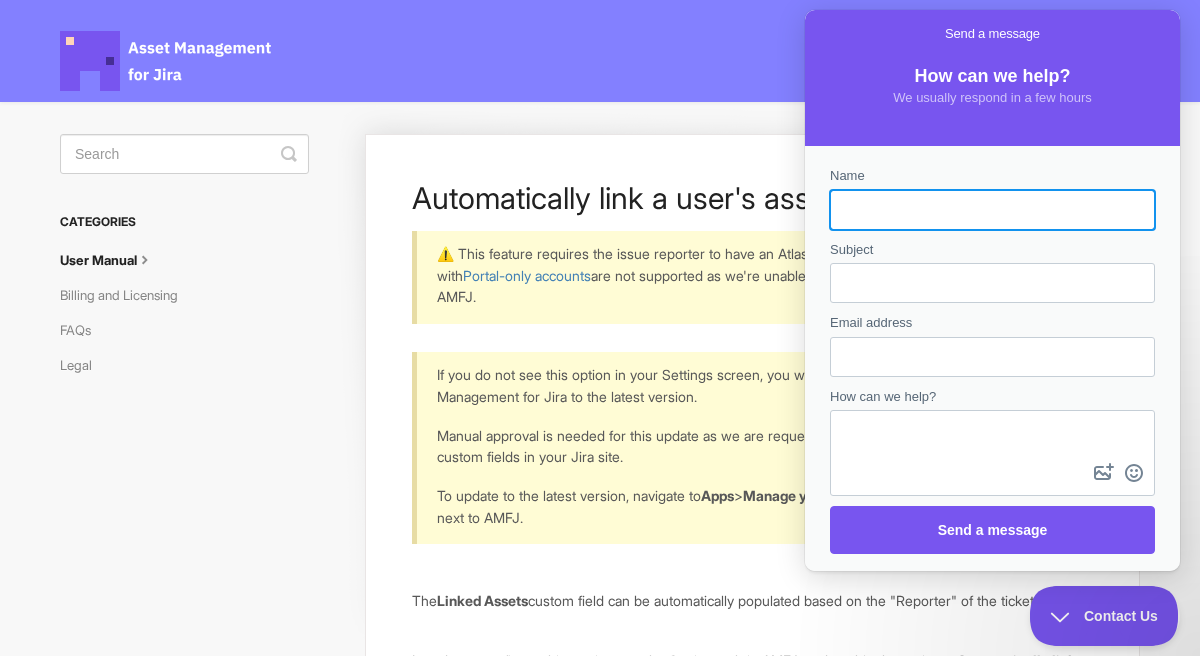 scroll, scrollTop: 0, scrollLeft: 0, axis: both 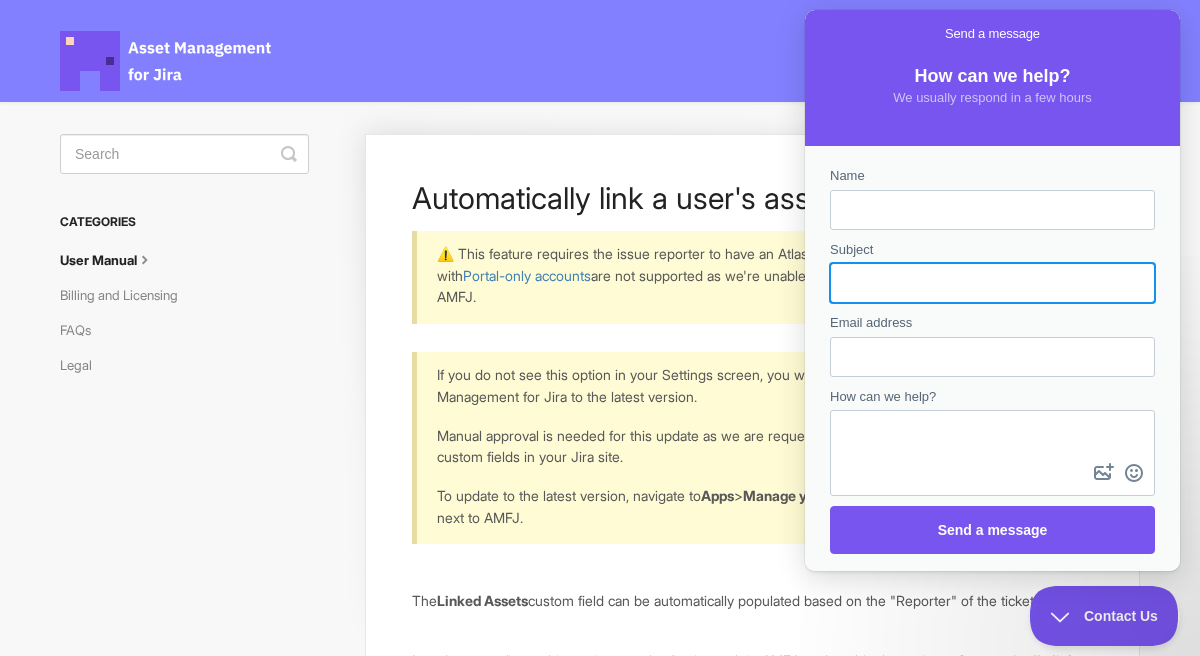click on "Subject" at bounding box center [992, 283] 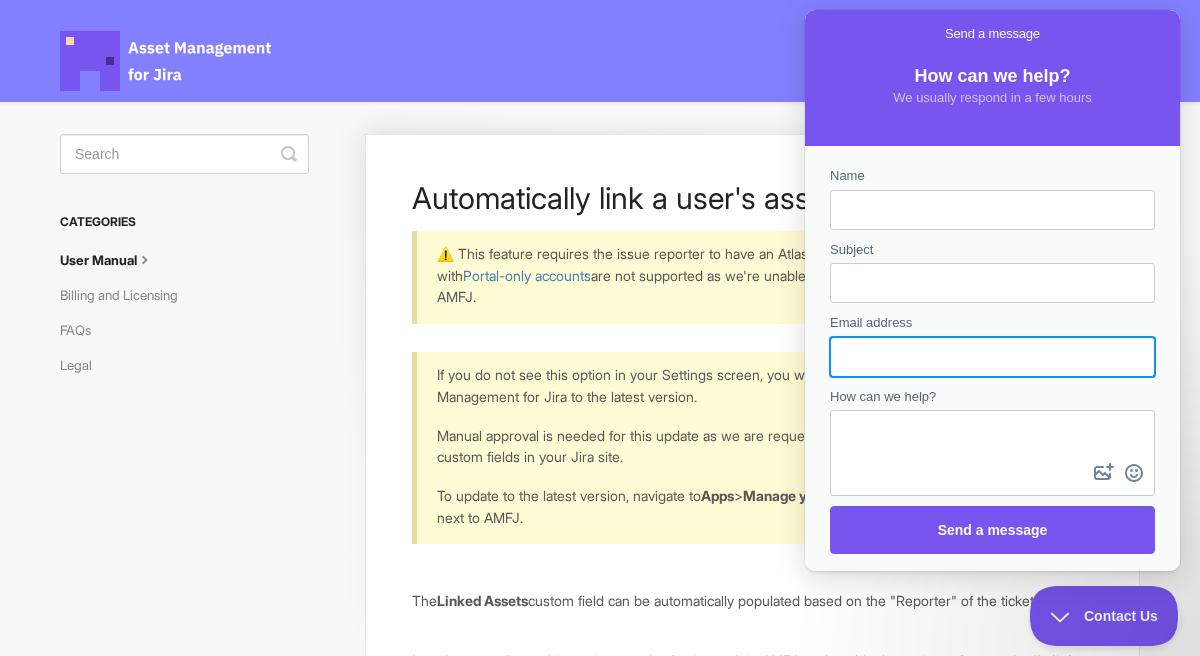 click on "Email address" at bounding box center [992, 357] 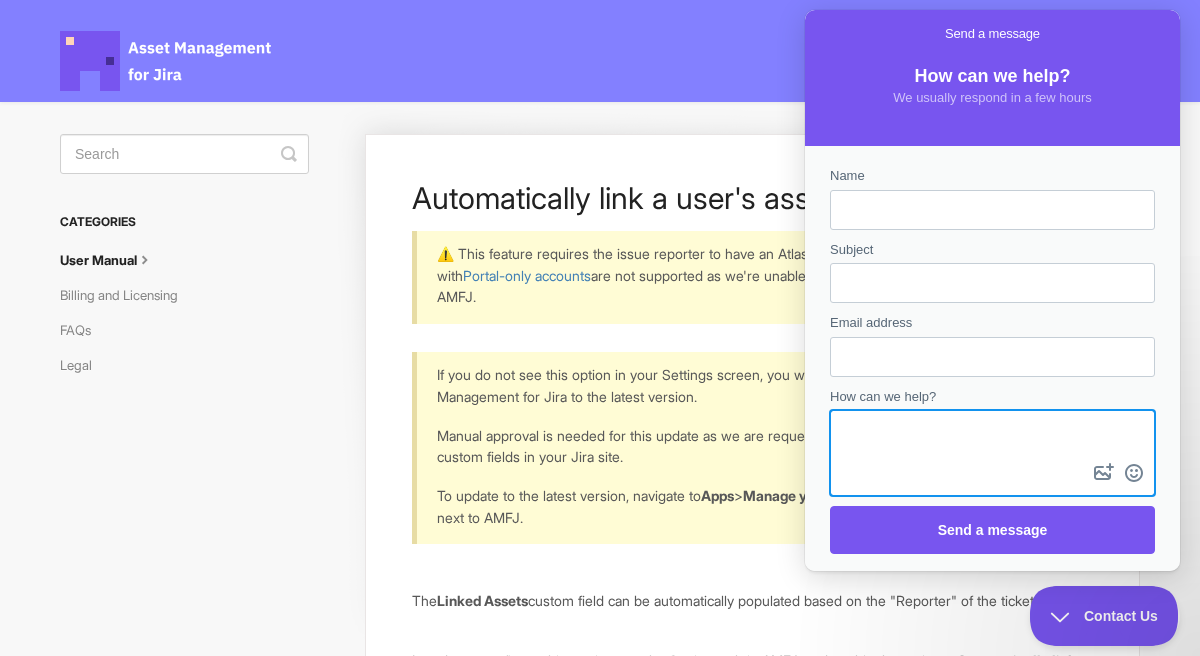 click on "How can we help?" at bounding box center (992, 435) 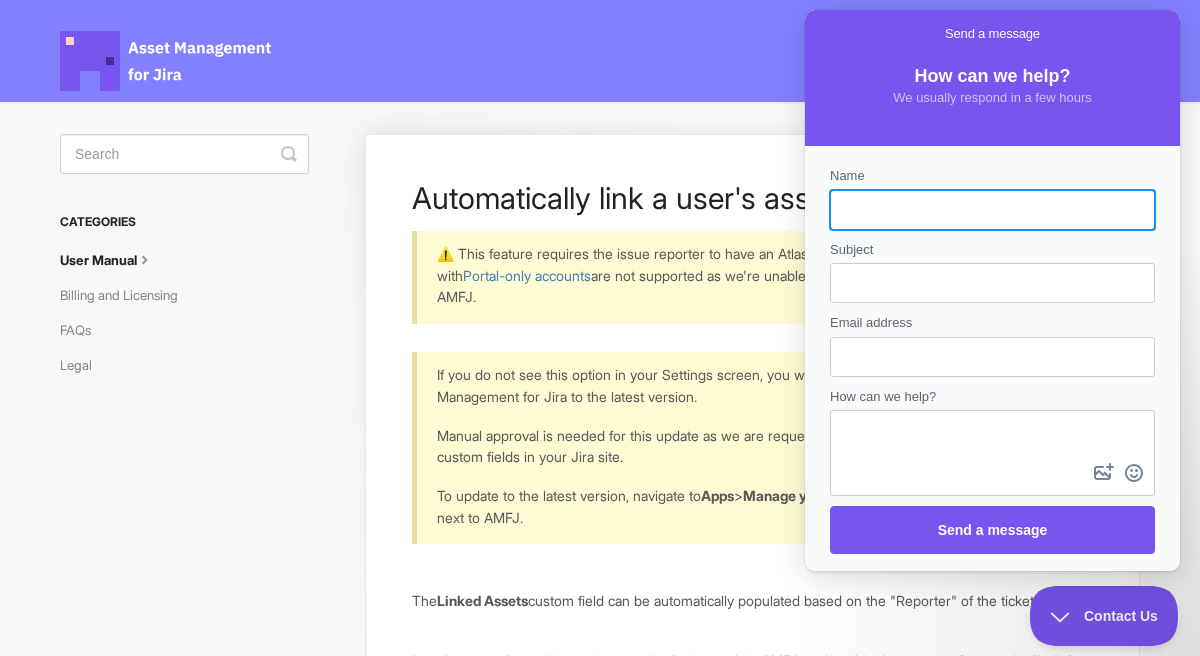 click on "Name" at bounding box center (992, 210) 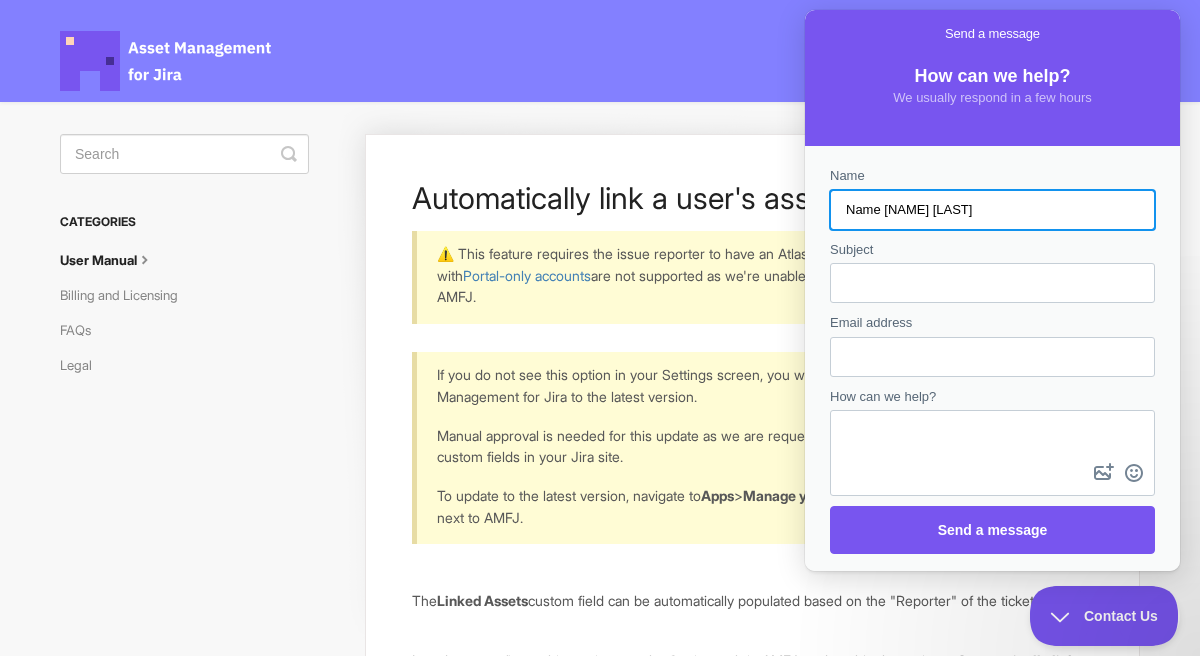 type on "Valeriia Nikandrova" 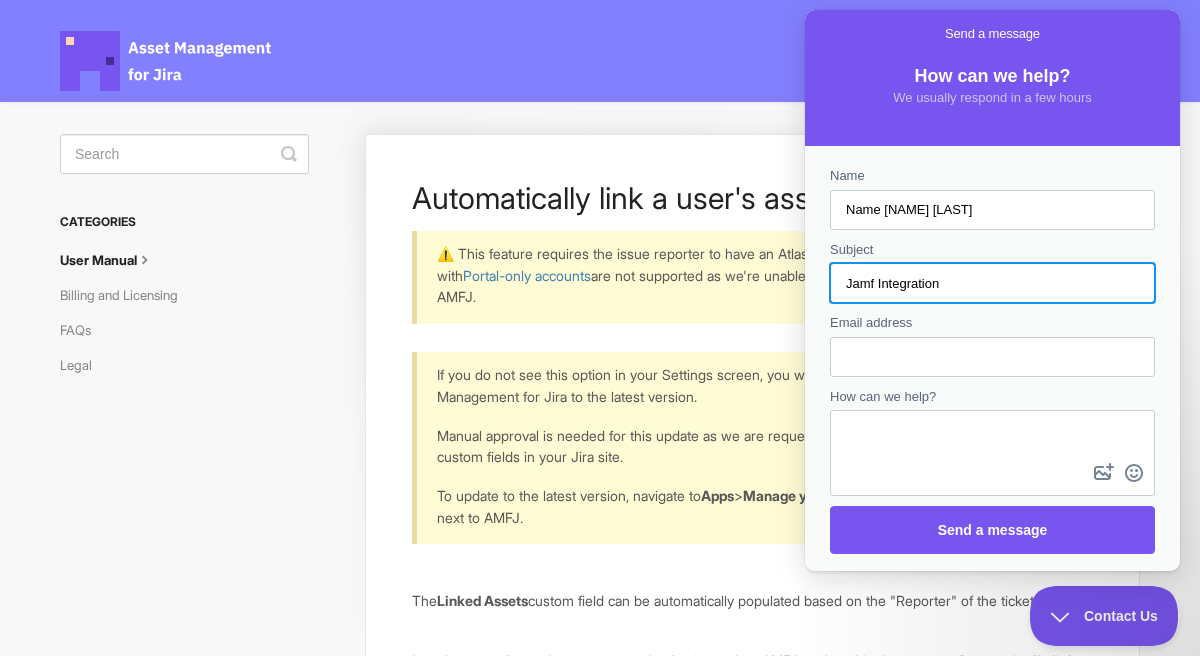type on "Jamf Integration" 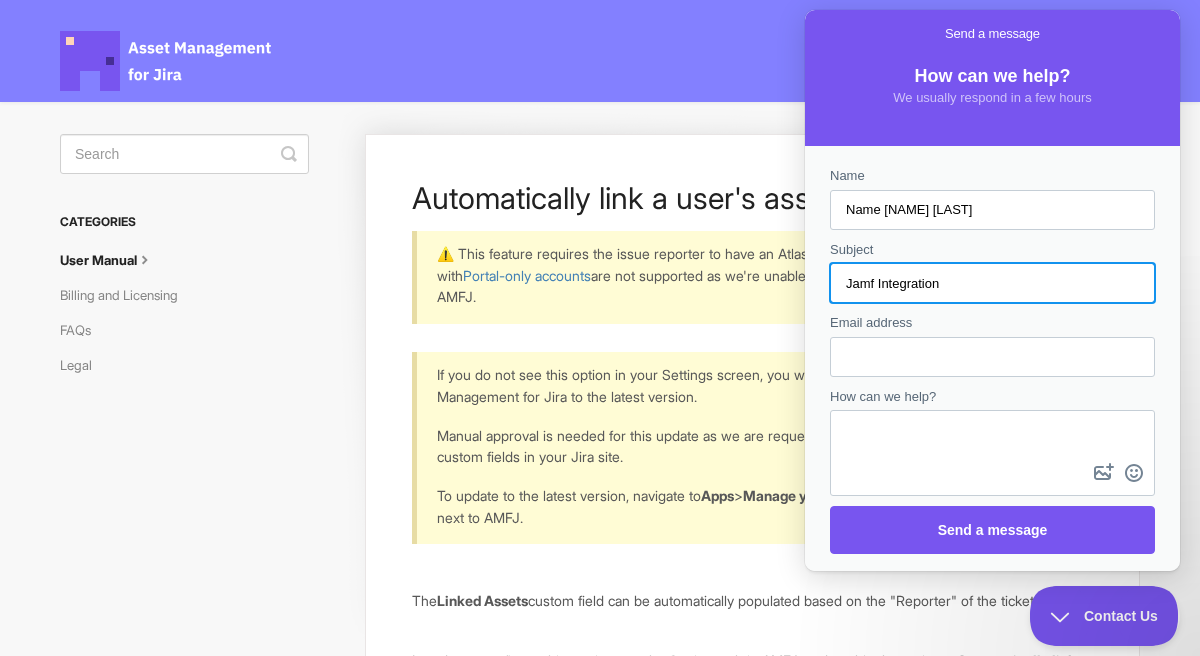 click on "Email address" at bounding box center (992, 357) 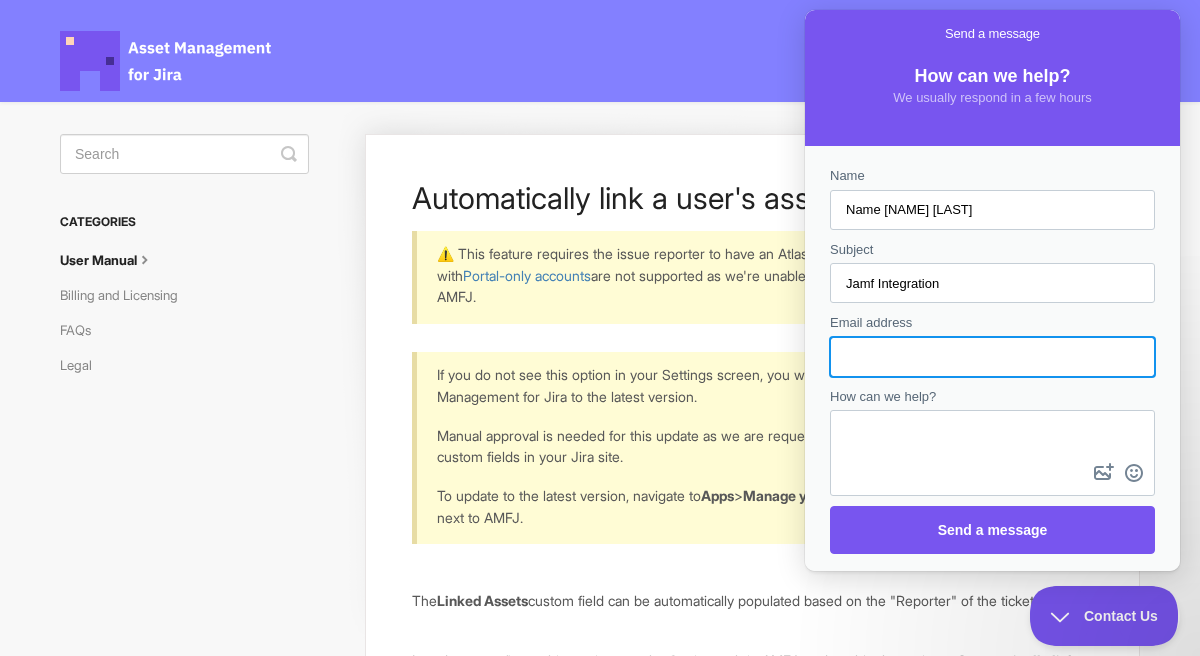 paste on "valeriia.nikandrova@swiftconnect.com" 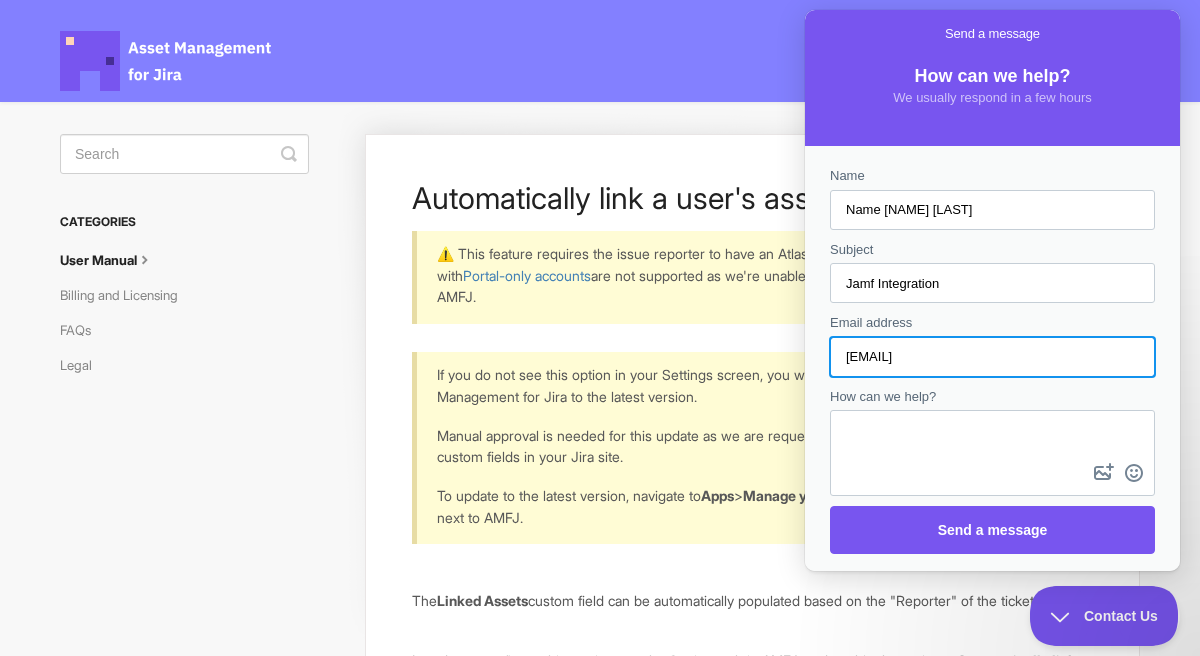 type on "valeriia.nikandrova@swiftconnect.com" 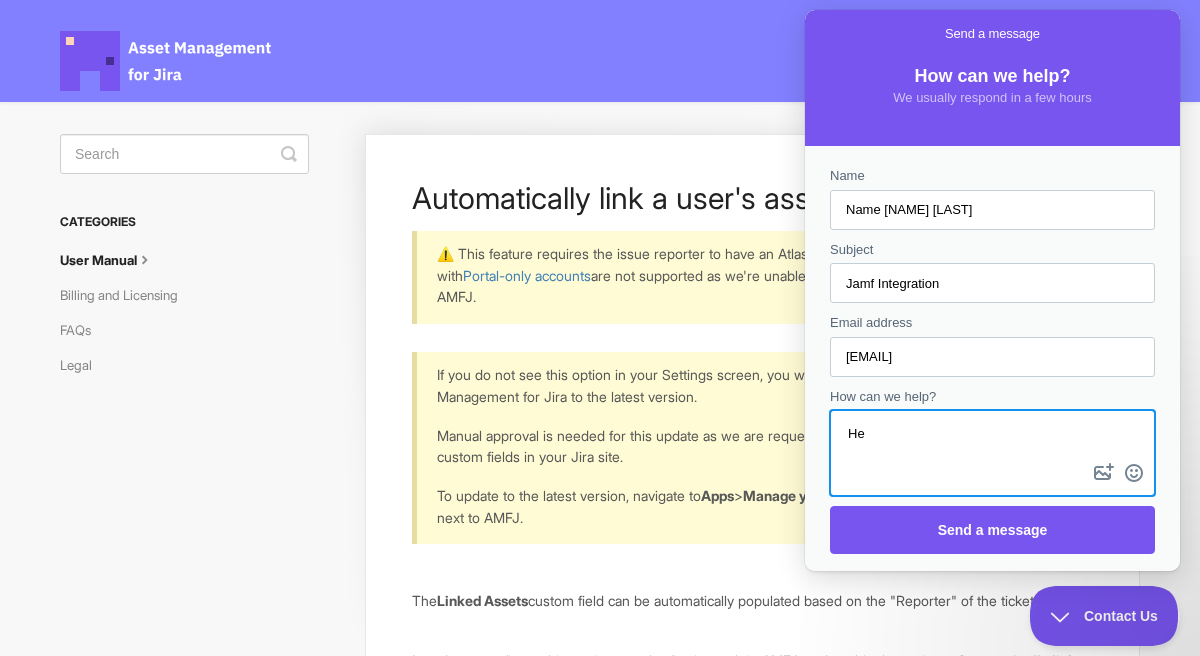 type on "H" 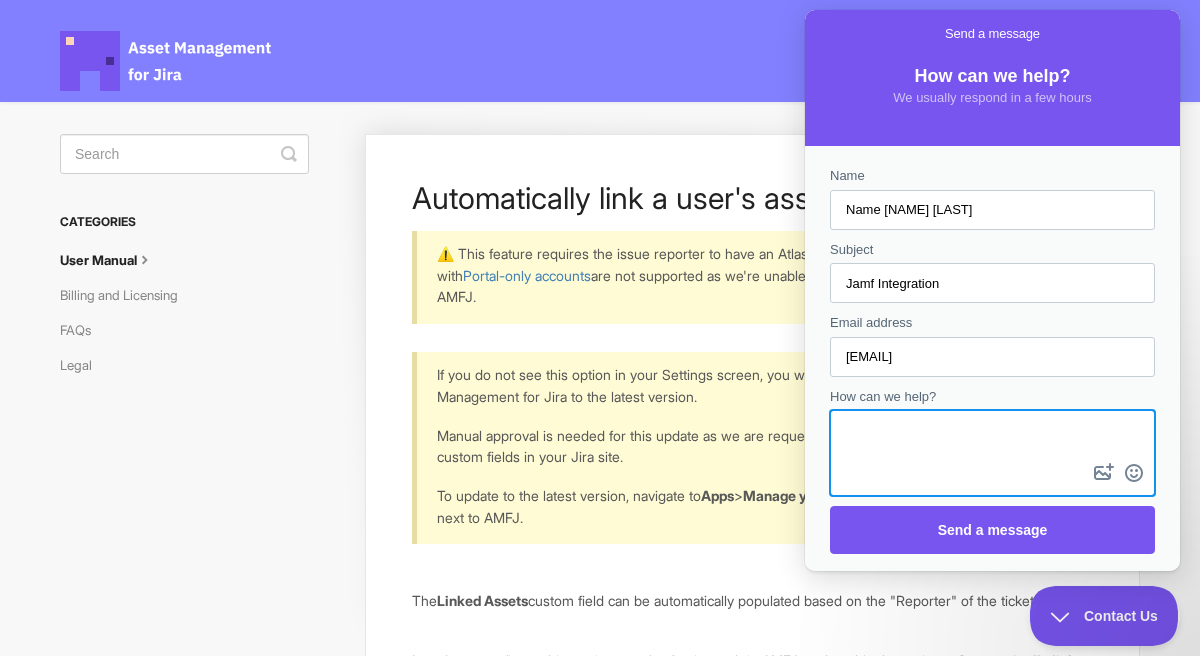 paste on "Hello,
I enabled the Jamf integration for the AMFJ and it worked very quickly and smoothly. However, it did not import all the devices I have in Jamf Pro. It only imported 100 devices. Could you pleas help me with this issue? I would greatly appreciate it.
Thank you!" 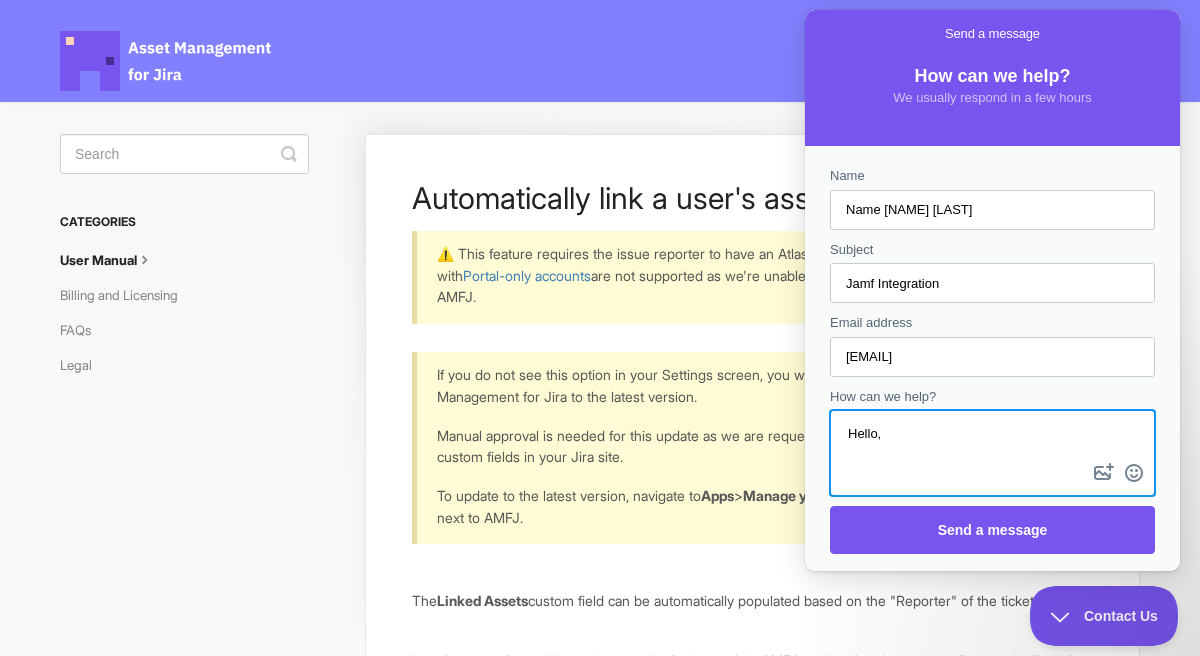 scroll, scrollTop: 26, scrollLeft: 0, axis: vertical 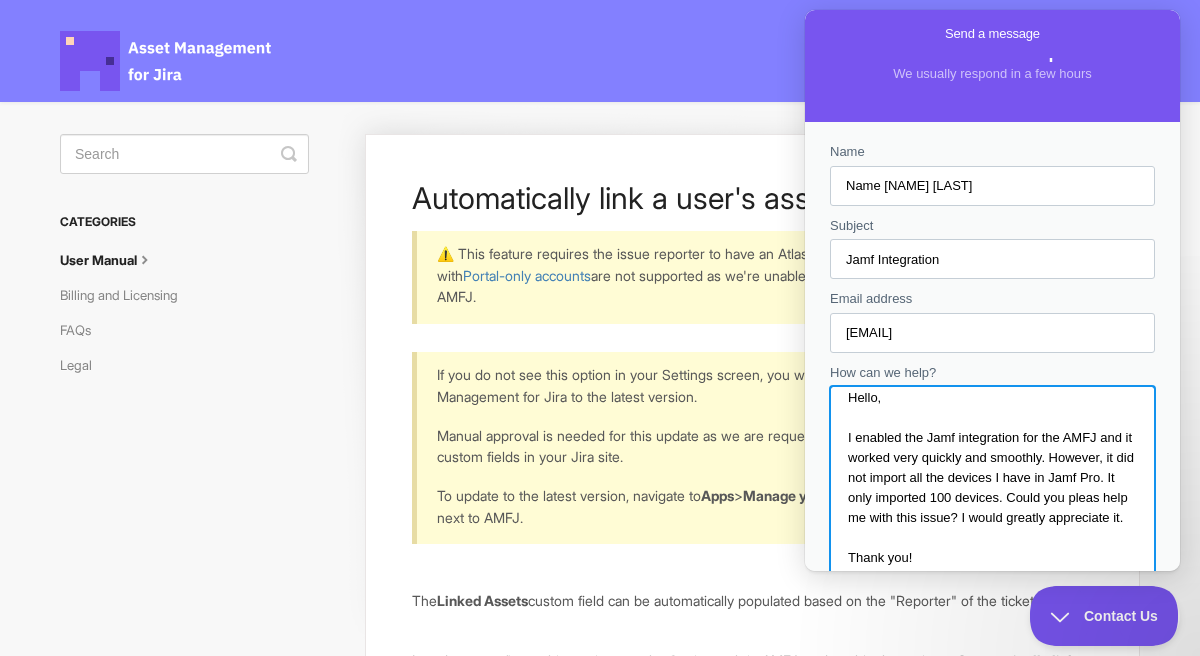 click on "Hello,
I enabled the Jamf integration for the AMFJ and it worked very quickly and smoothly. However, it did not import all the devices I have in Jamf Pro. It only imported 100 devices. Could you pleas help me with this issue? I would greatly appreciate it.
Thank you!" at bounding box center [992, 480] 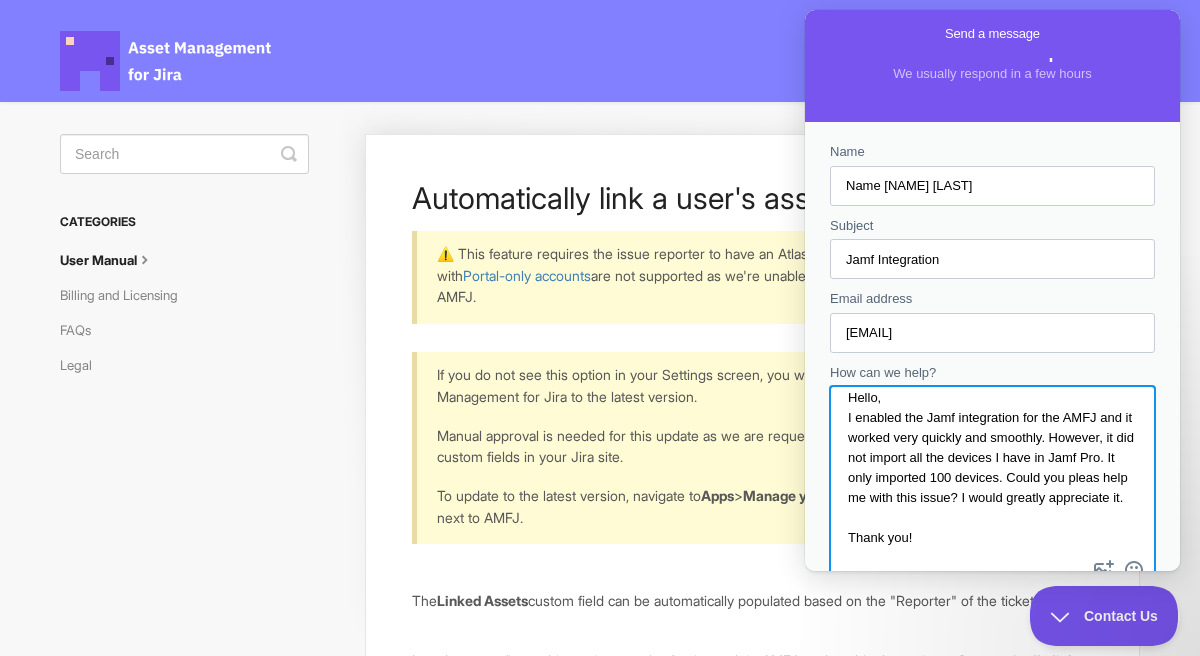 scroll, scrollTop: 35, scrollLeft: 0, axis: vertical 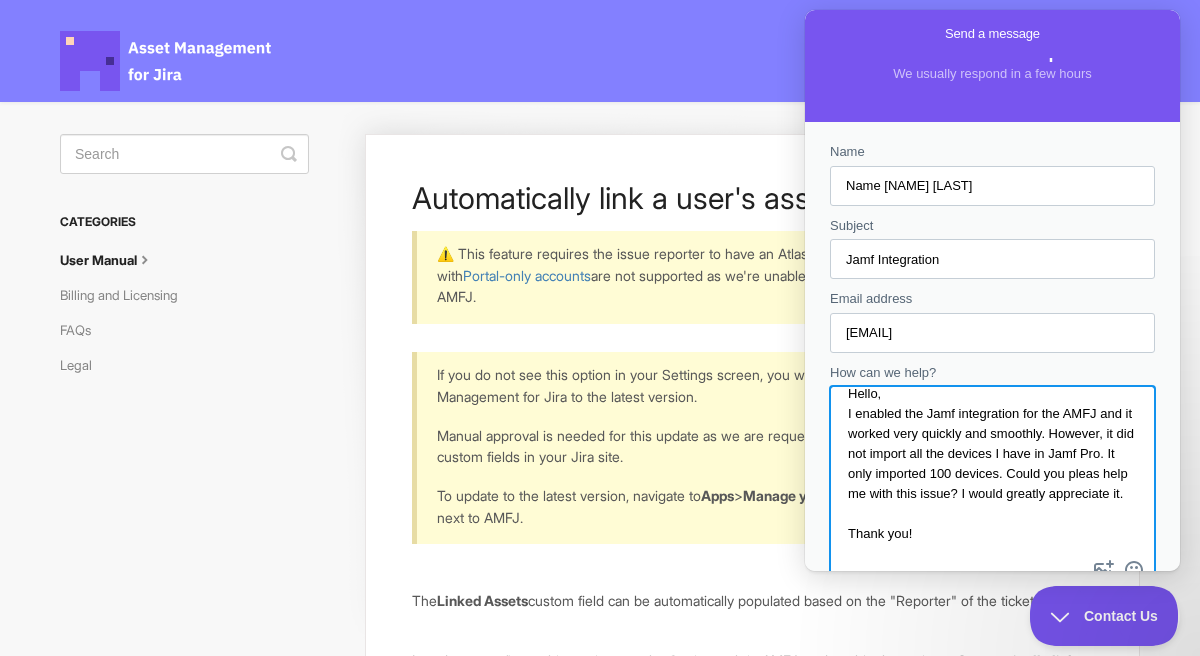 click on "Hello,
I enabled the Jamf integration for the AMFJ and it worked very quickly and smoothly. However, it did not import all the devices I have in Jamf Pro. It only imported 100 devices. Could you pleas help me with this issue? I would greatly appreciate it.
Thank you!" at bounding box center (992, 472) 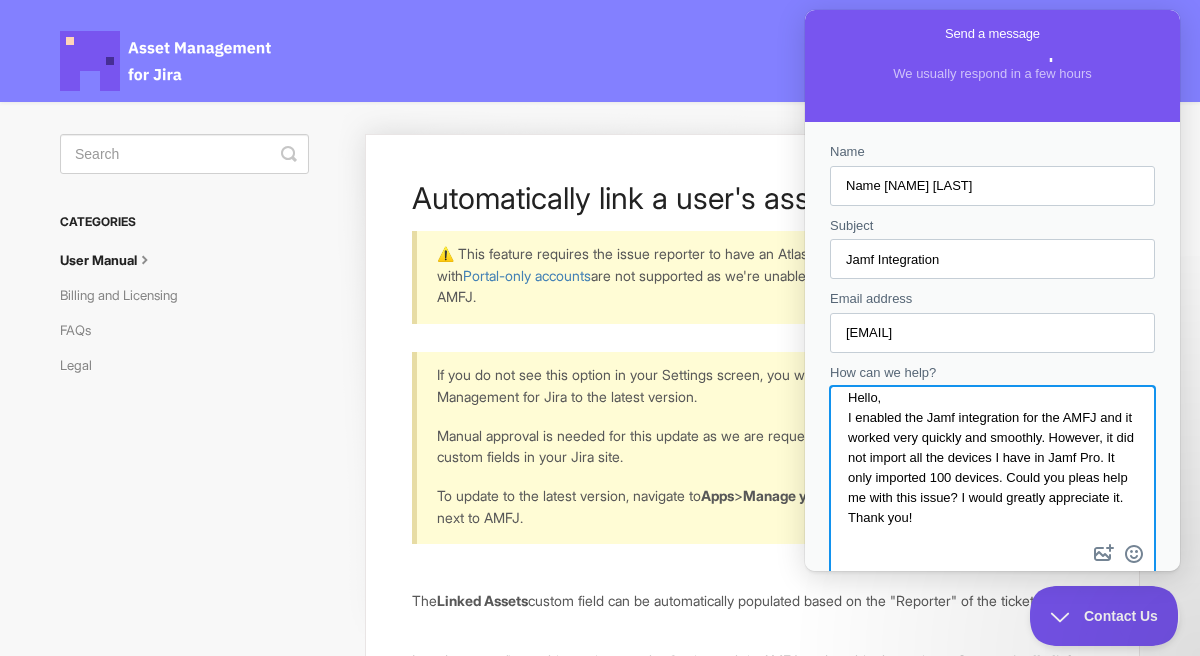 scroll, scrollTop: 0, scrollLeft: 0, axis: both 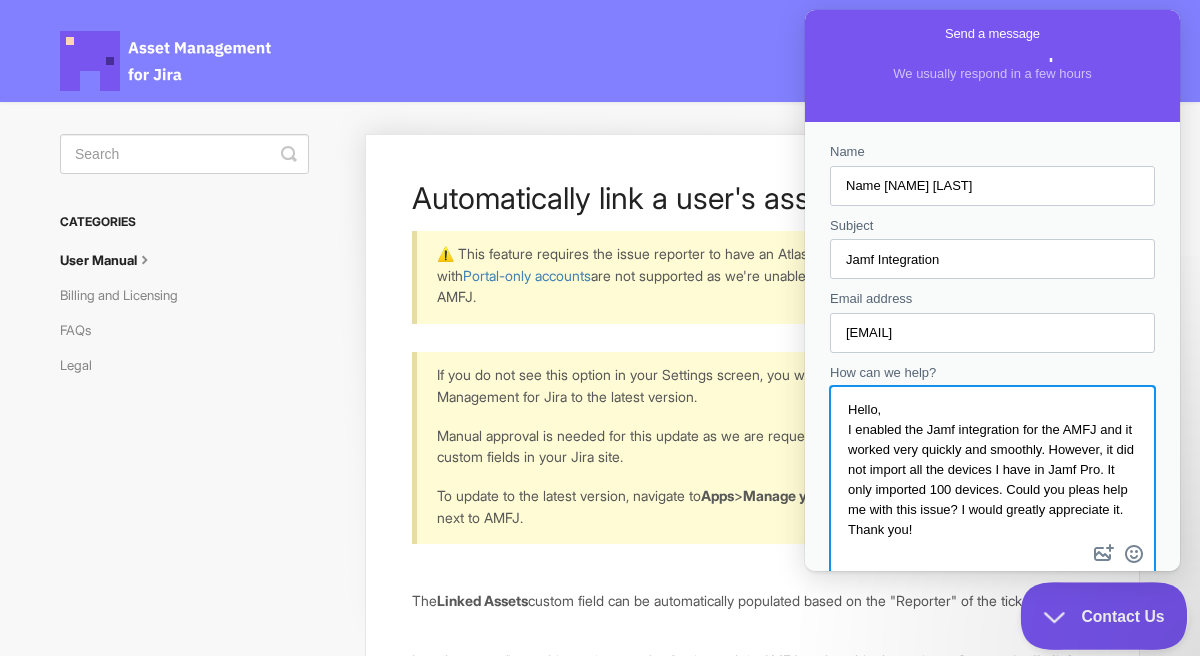 type on "Hello,
I enabled the Jamf integration for the AMFJ and it worked very quickly and smoothly. However, it did not import all the devices I have in Jamf Pro. It only imported 100 devices. Could you pleas help me with this issue? I would greatly appreciate it.
Thank you!" 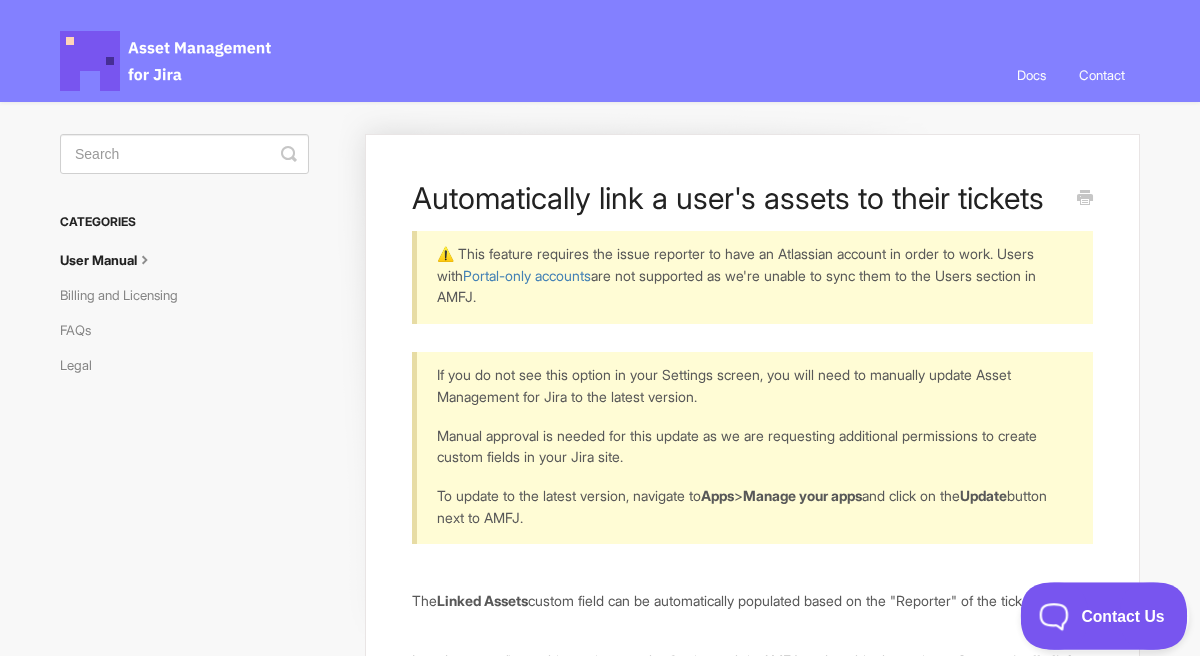 scroll, scrollTop: 24, scrollLeft: 0, axis: vertical 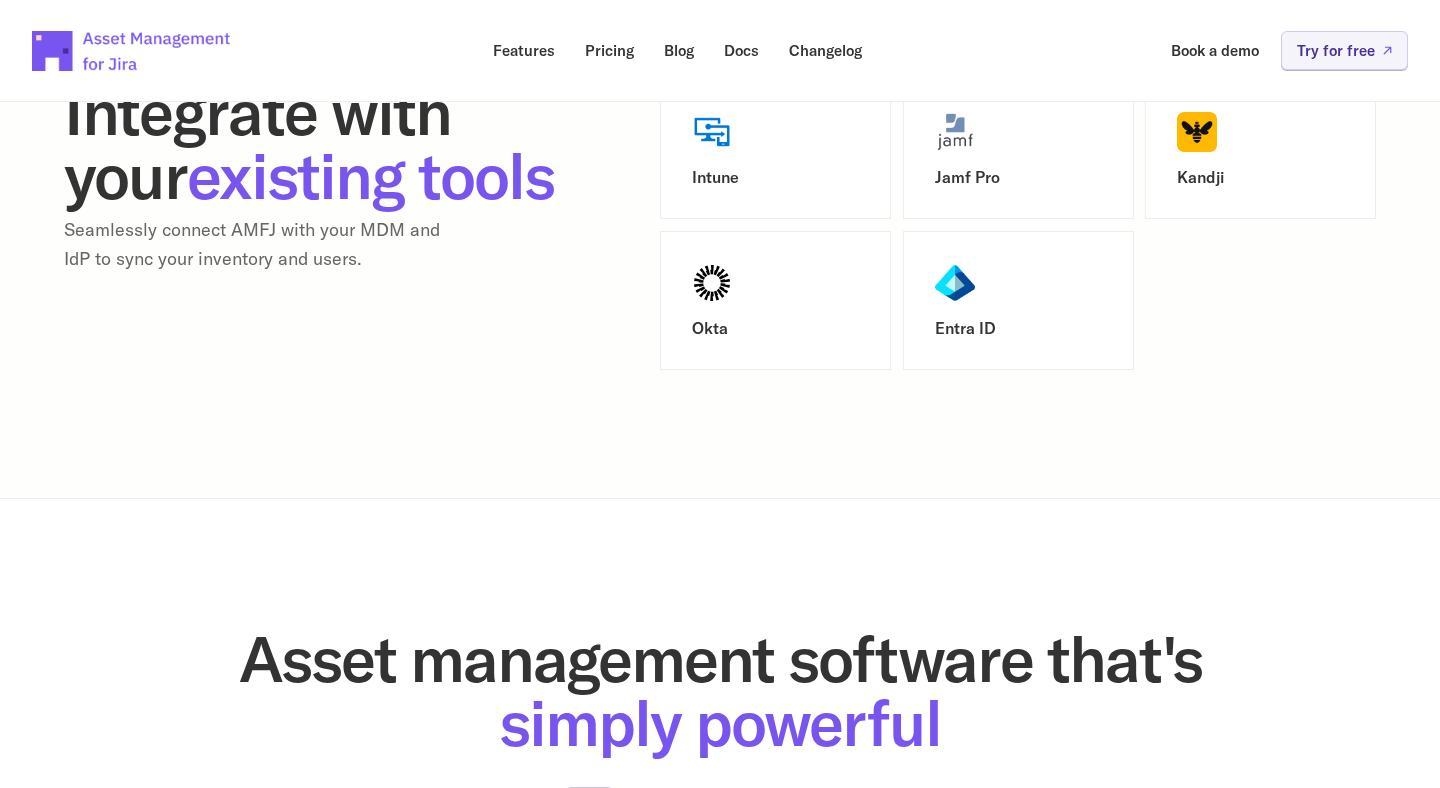 click on "Jamf Pro" at bounding box center [1018, 149] 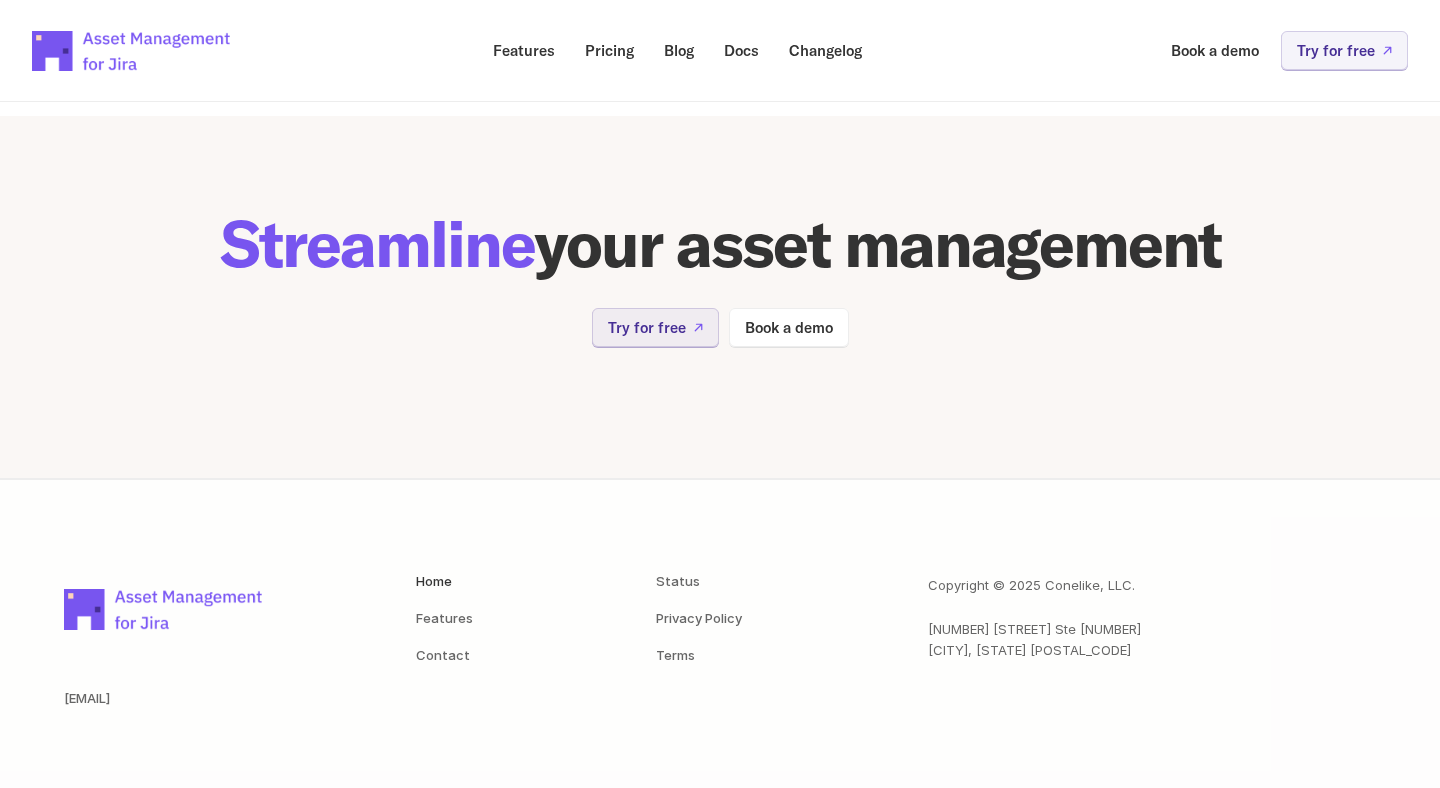 scroll, scrollTop: 4092, scrollLeft: 0, axis: vertical 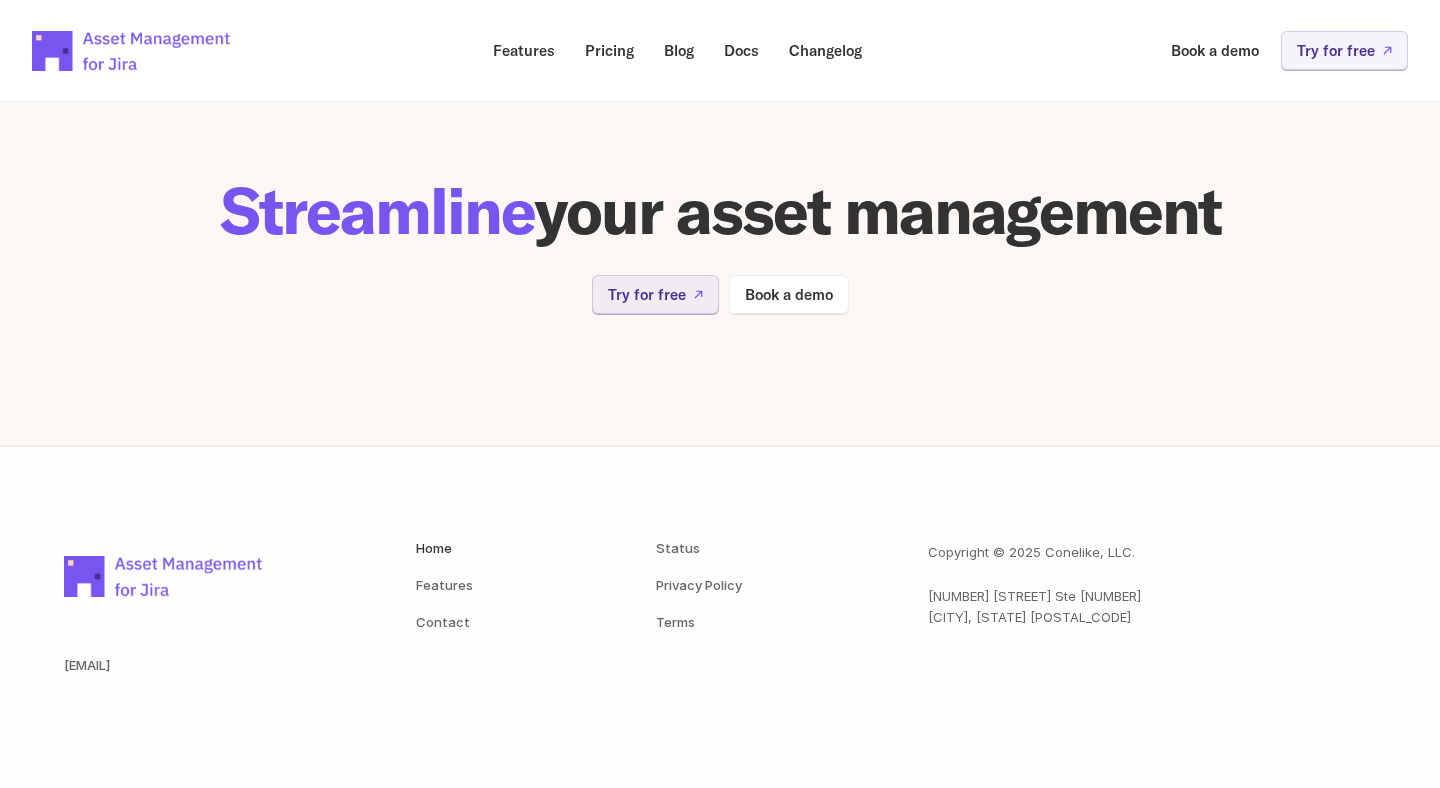 click on "Status Privacy Policy Terms" at bounding box center [760, 585] 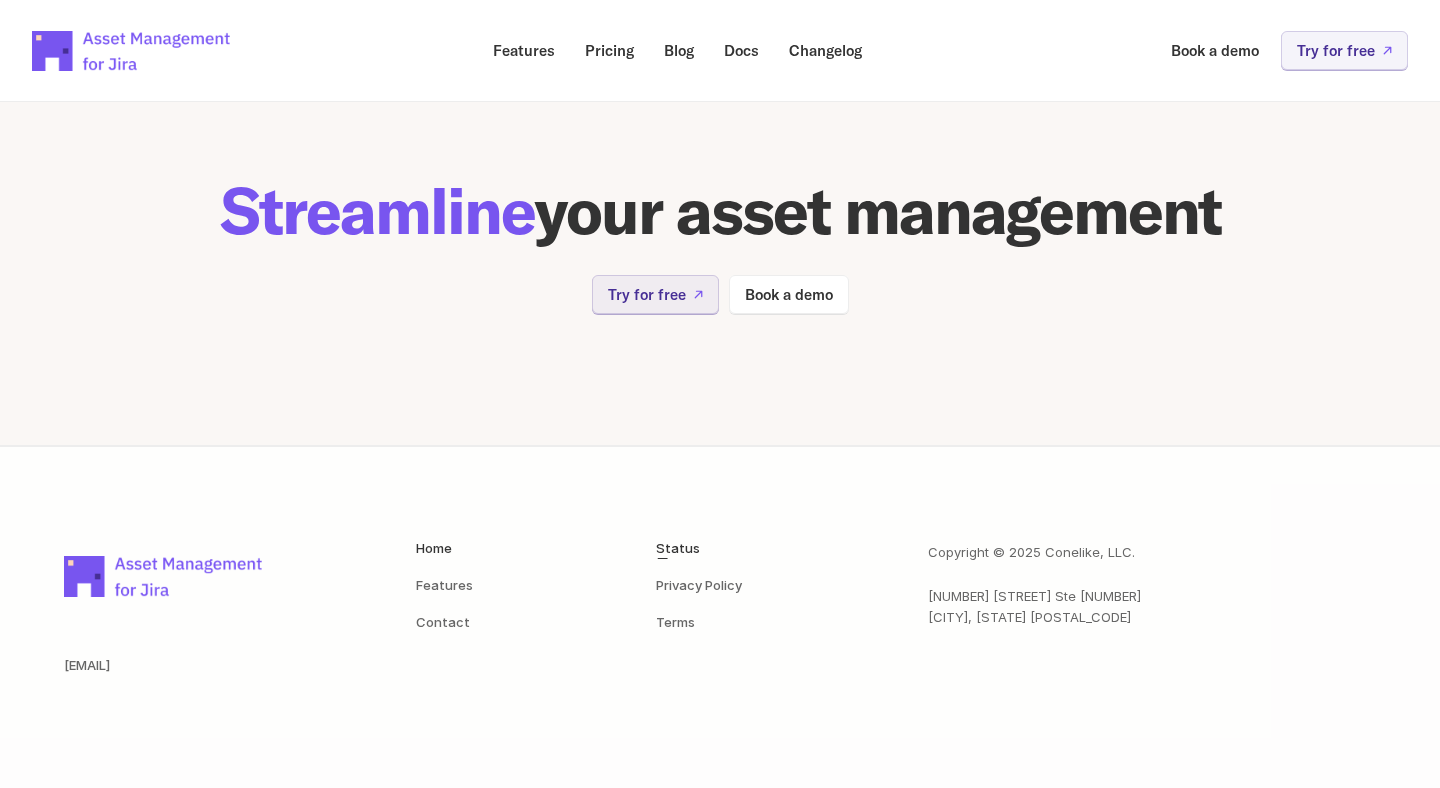 click on "Status" at bounding box center [678, 548] 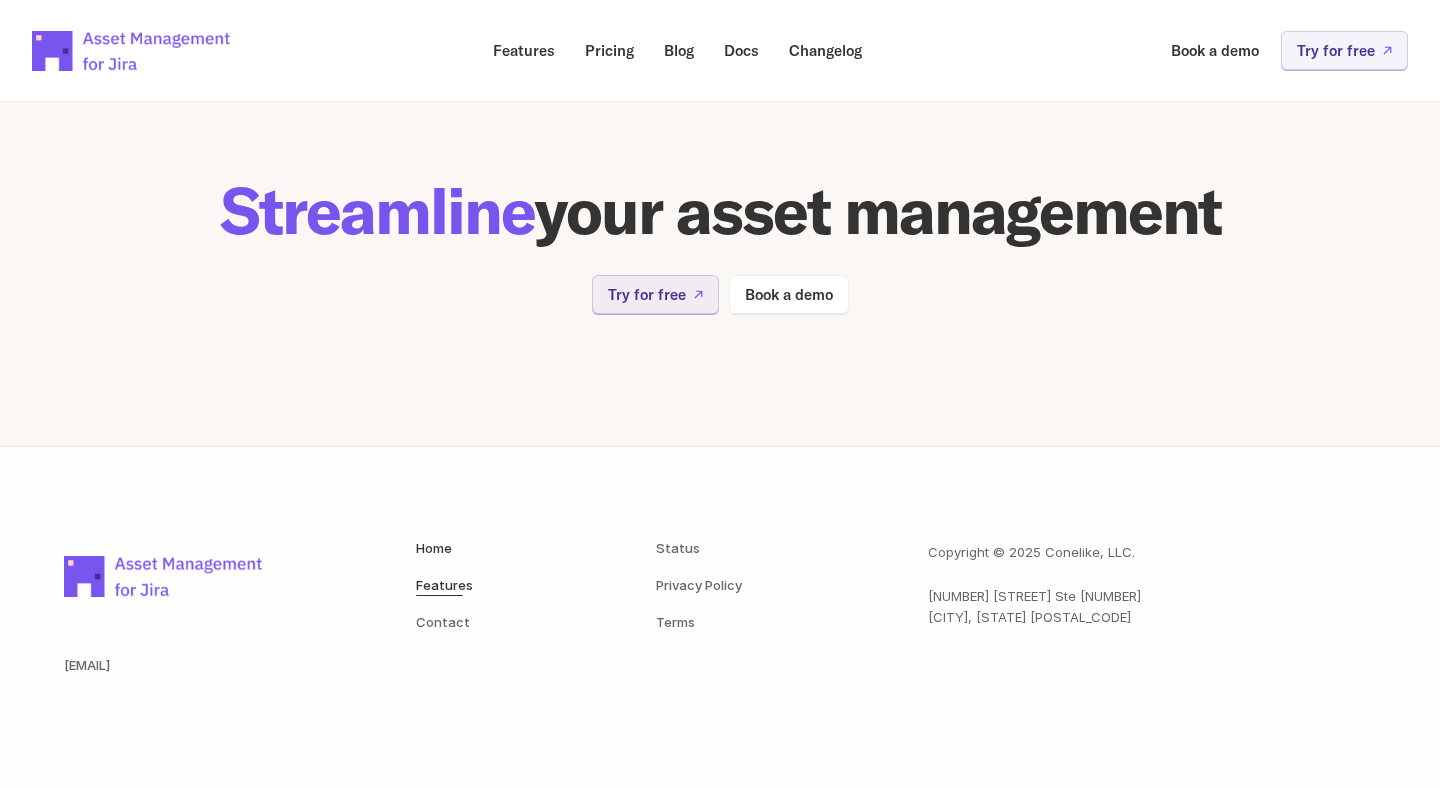 click on "Features" at bounding box center (444, 585) 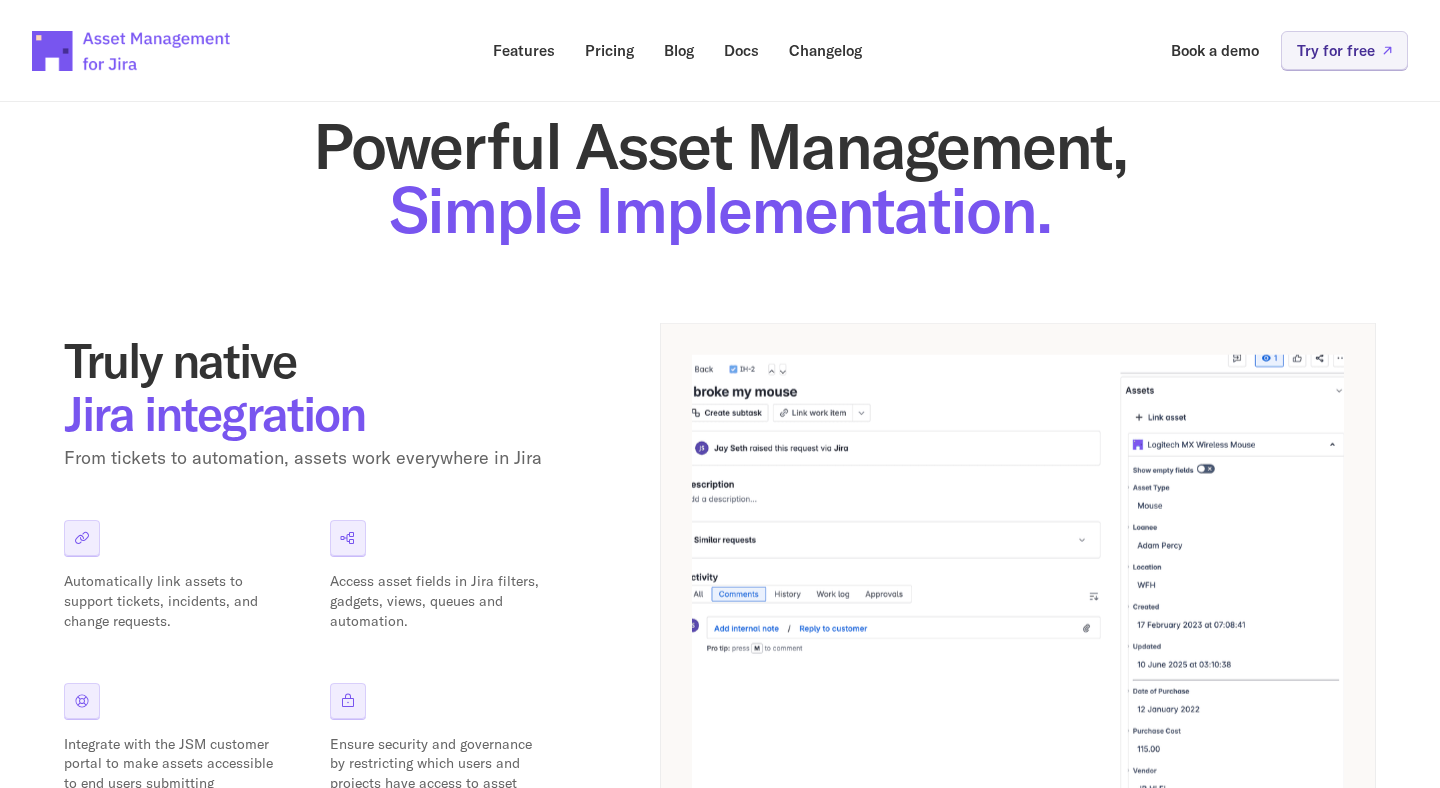 scroll, scrollTop: 109, scrollLeft: 0, axis: vertical 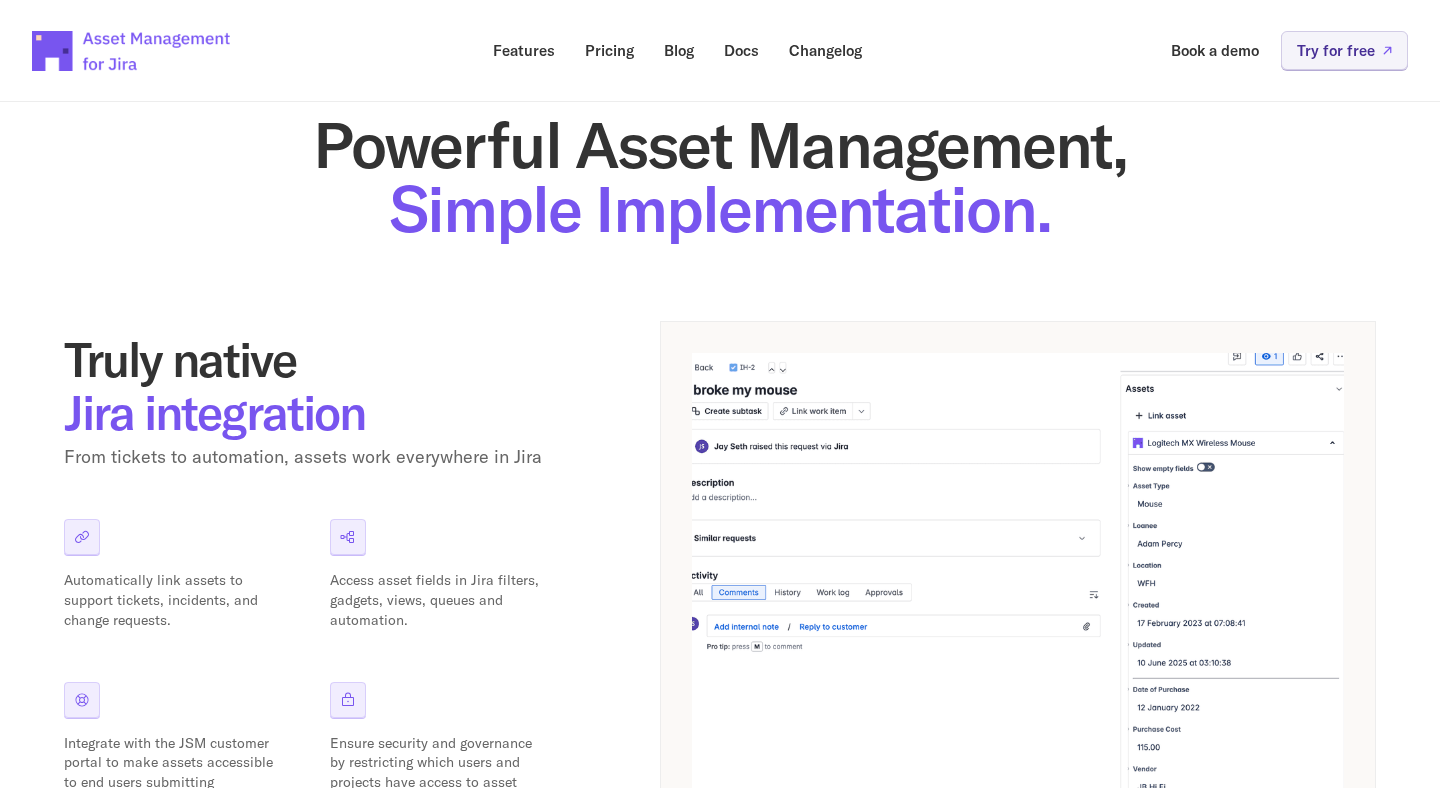click 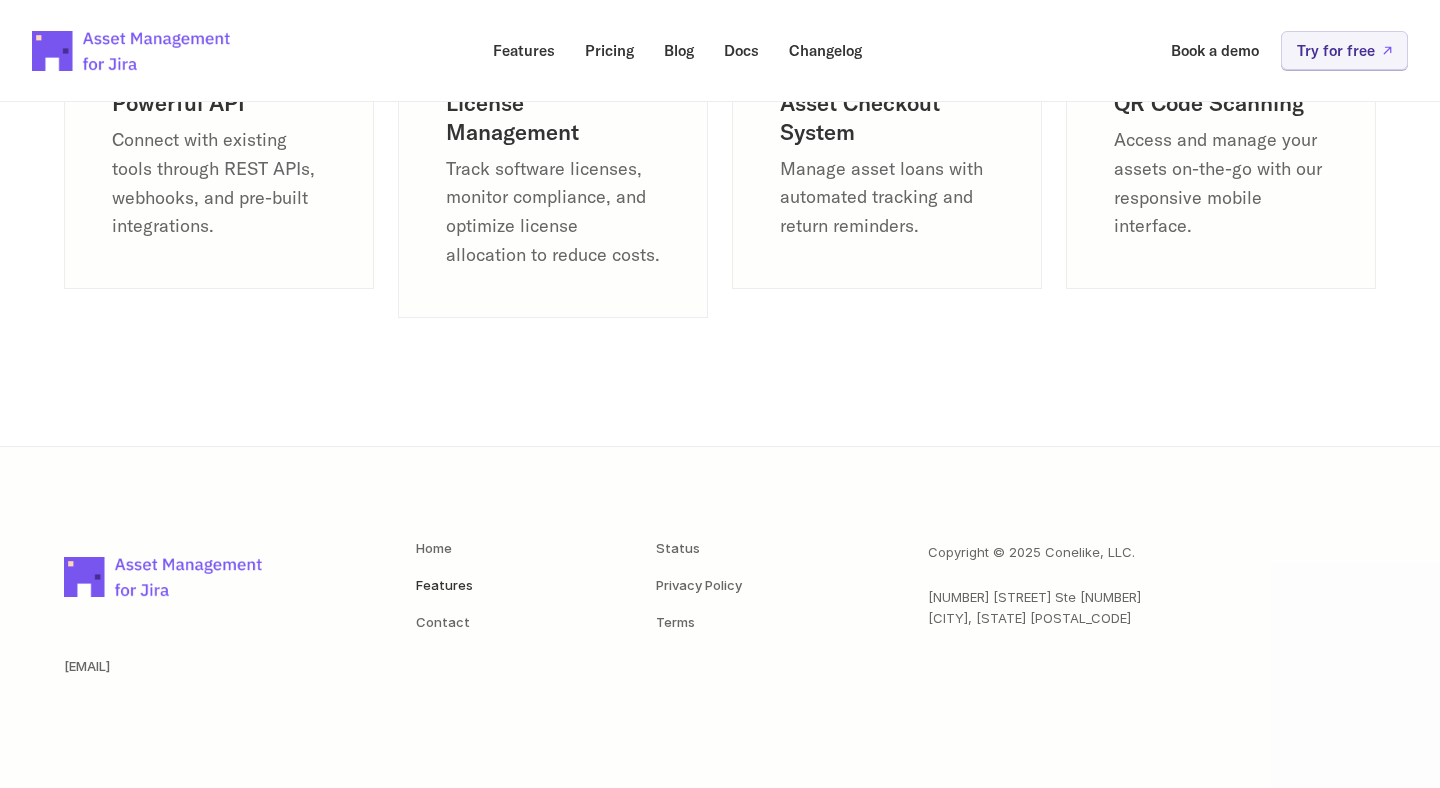 scroll, scrollTop: 2799, scrollLeft: 0, axis: vertical 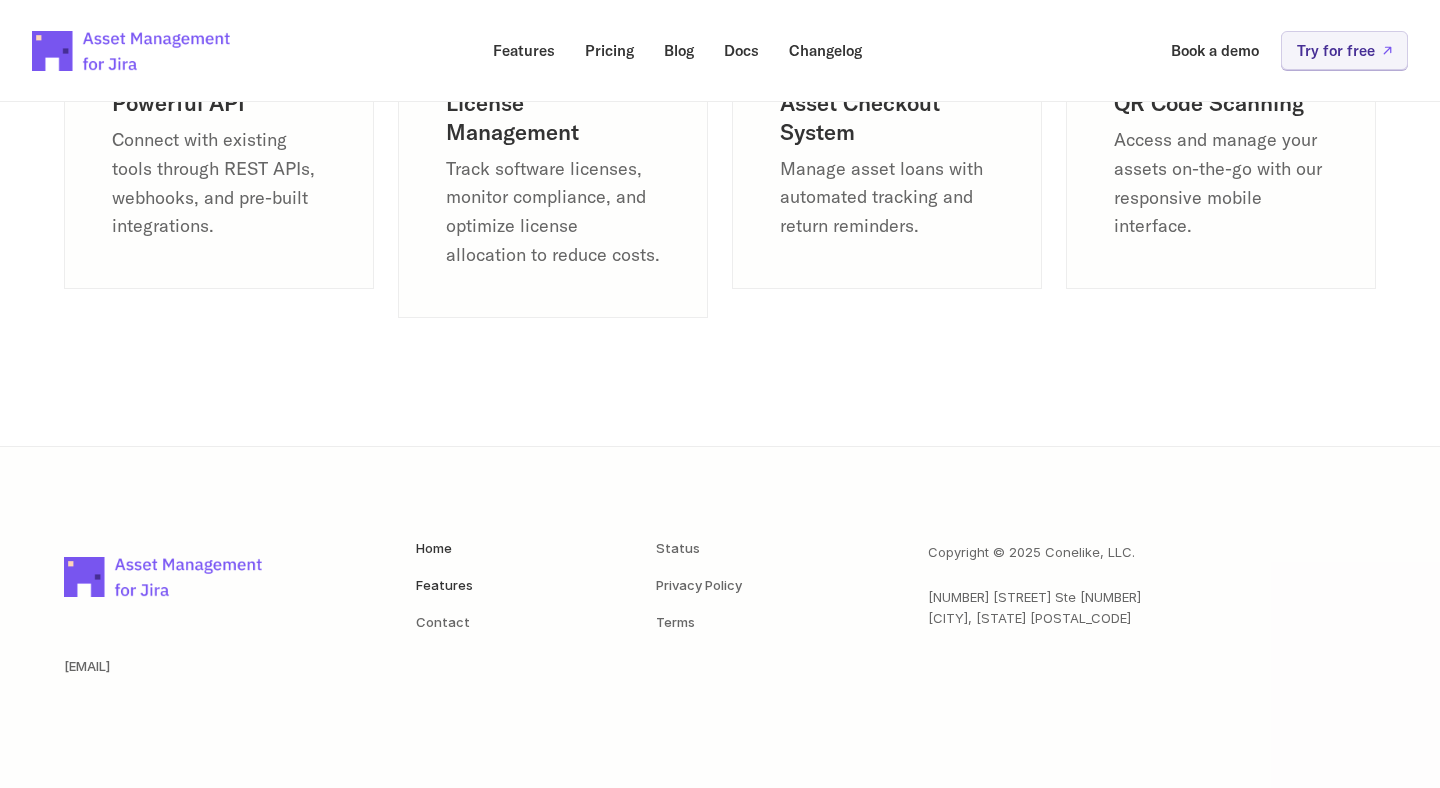 click on "Home" at bounding box center (434, 548) 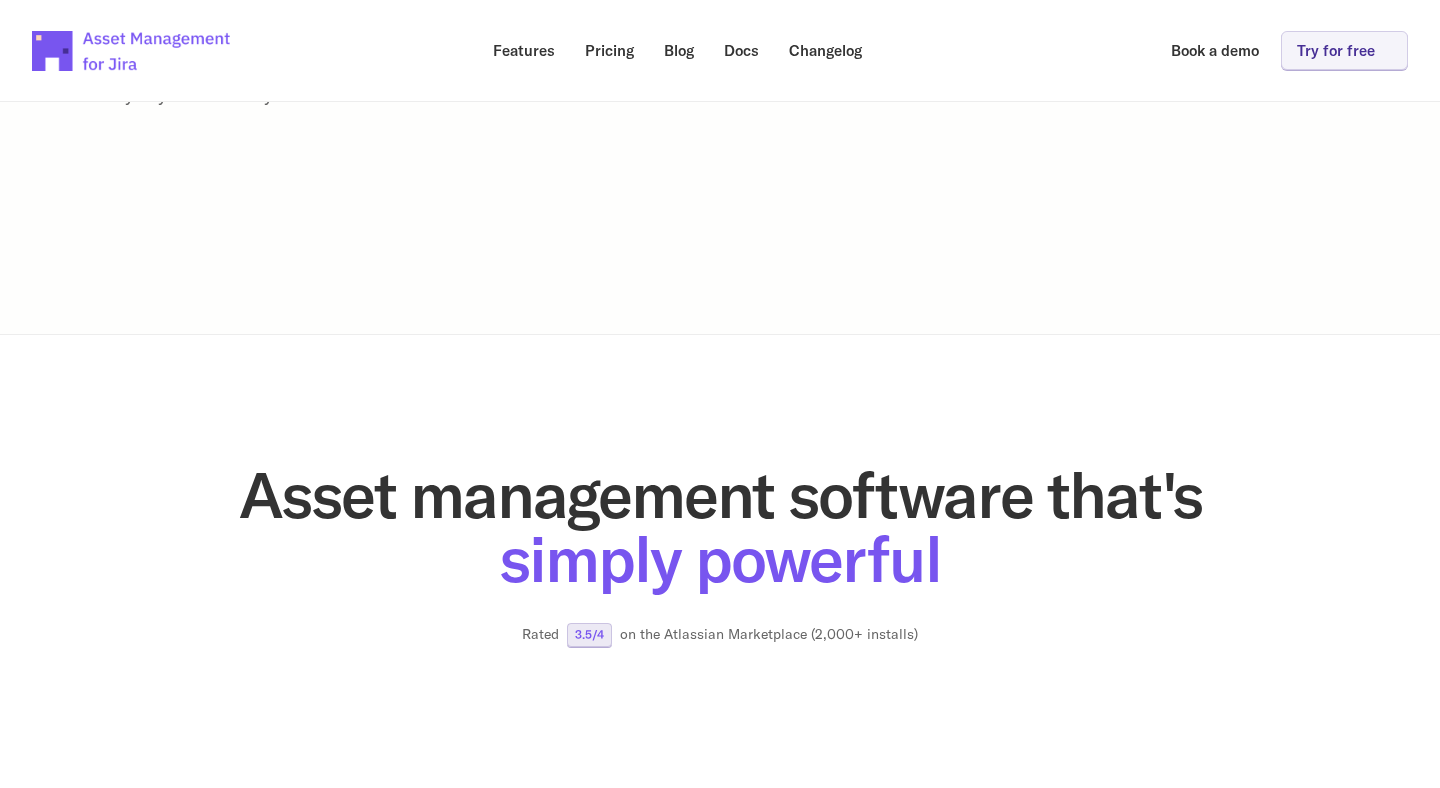 scroll, scrollTop: 0, scrollLeft: 0, axis: both 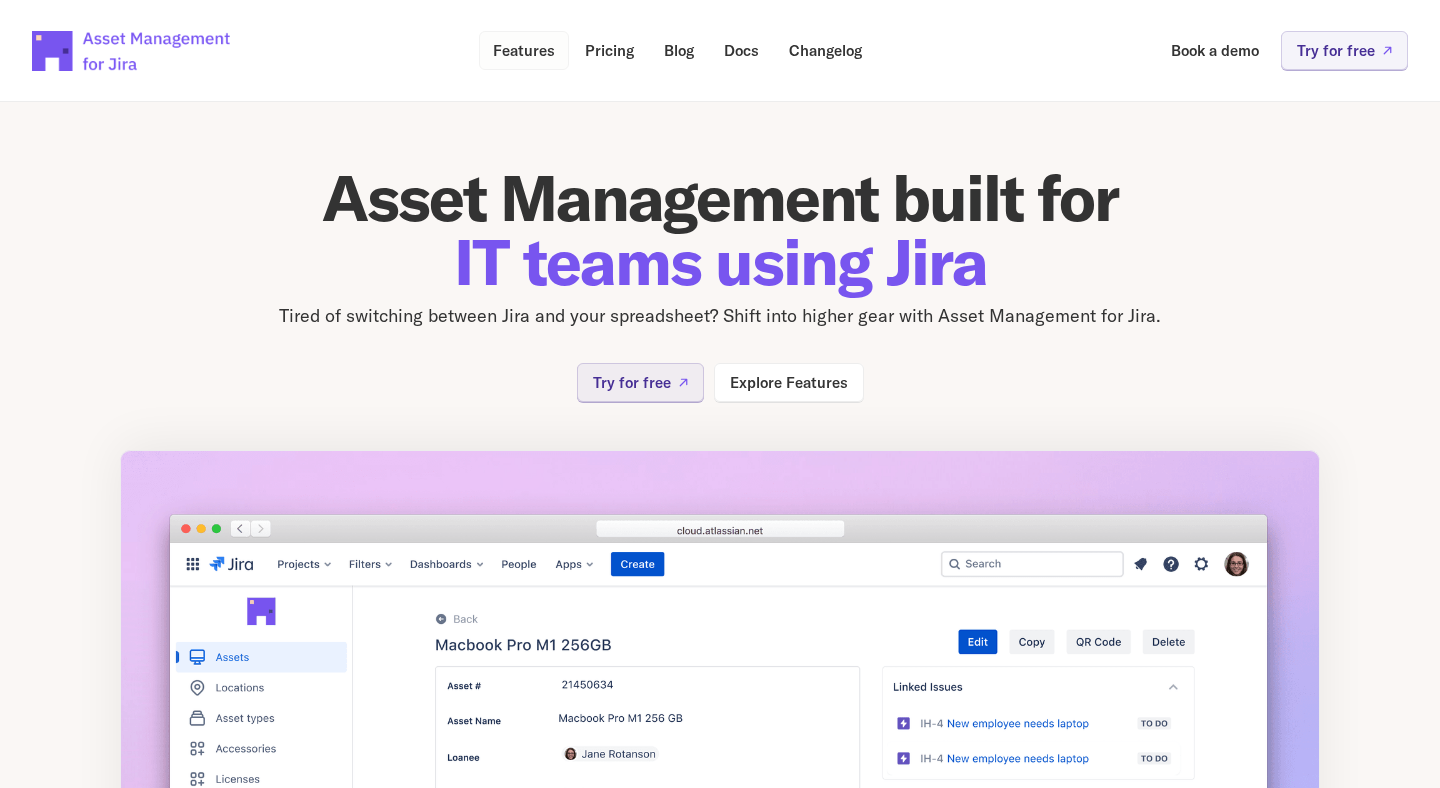 click on "Features" at bounding box center (524, 50) 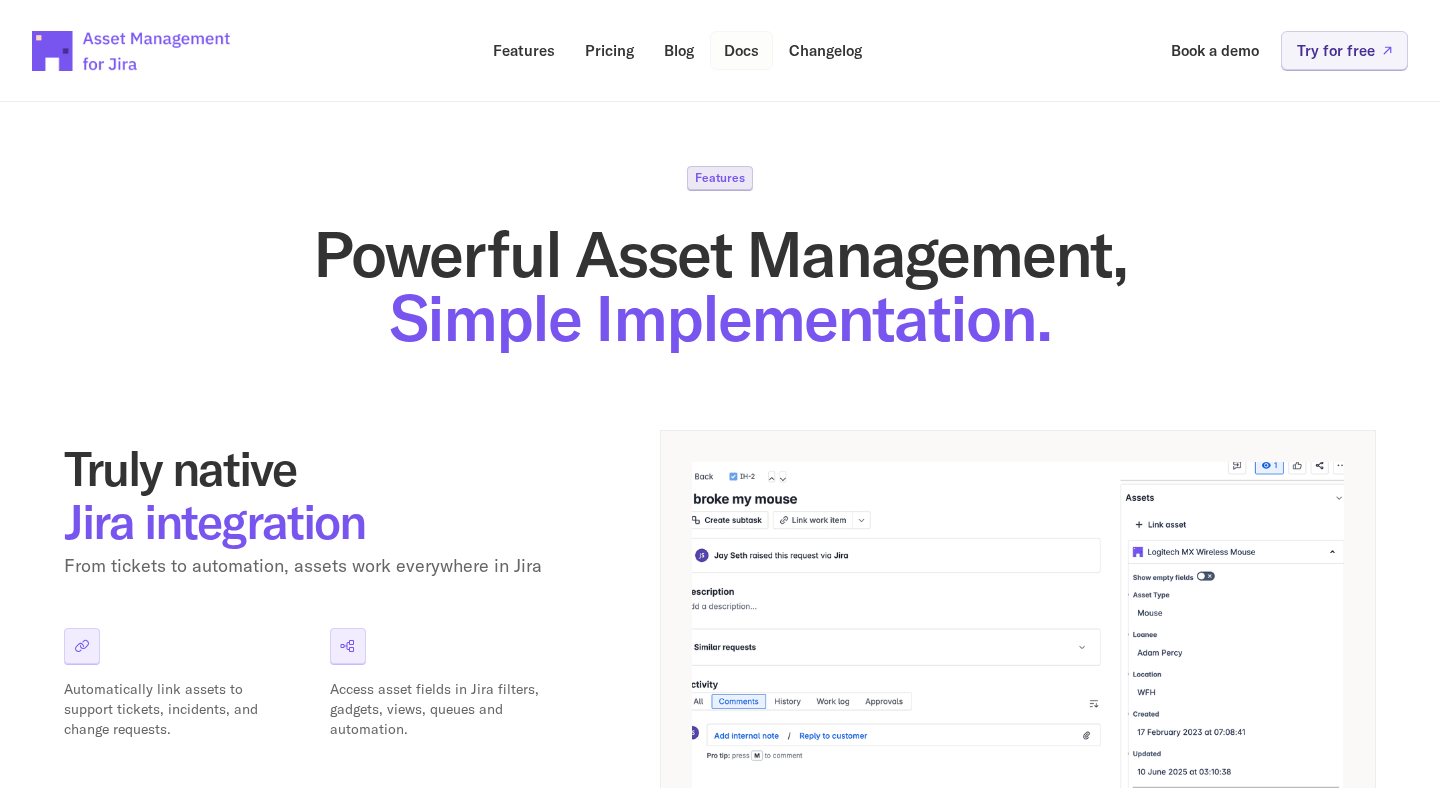 click on "Docs" at bounding box center [741, 50] 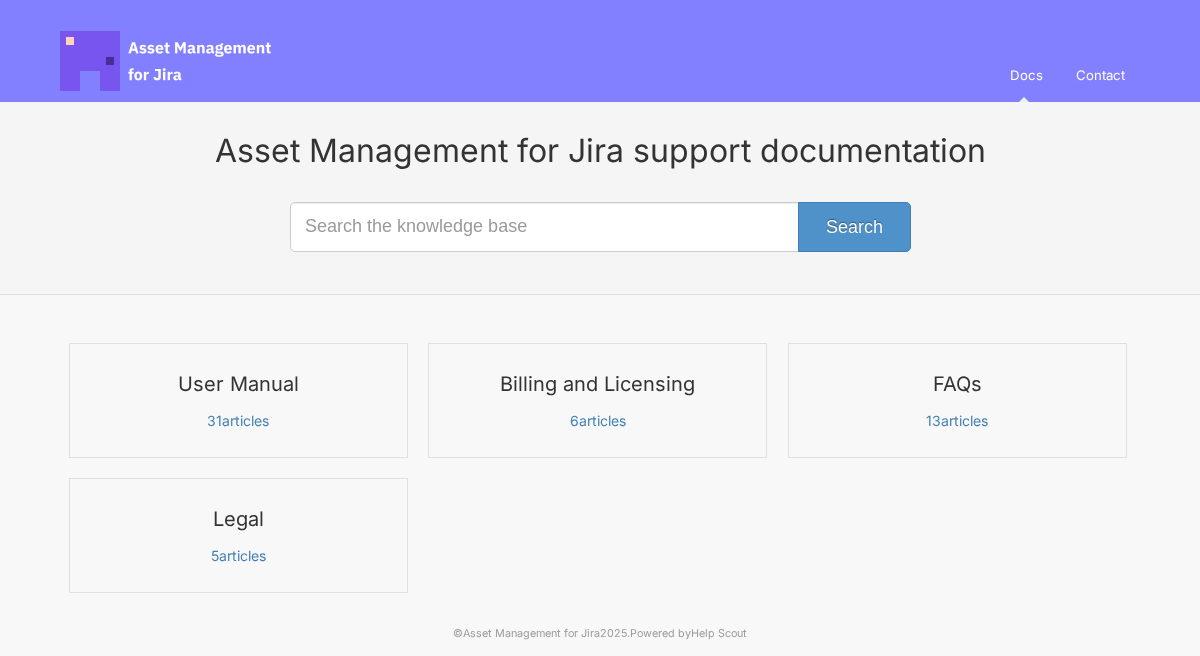 scroll, scrollTop: 0, scrollLeft: 0, axis: both 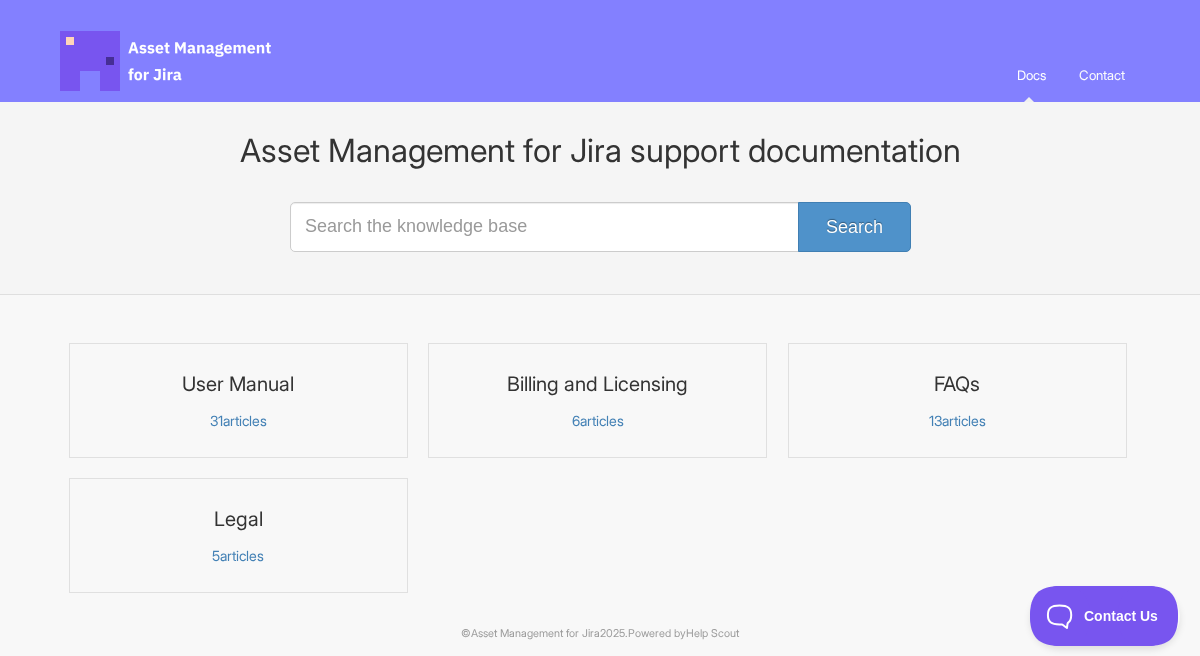 click on "User Manual" at bounding box center (238, 384) 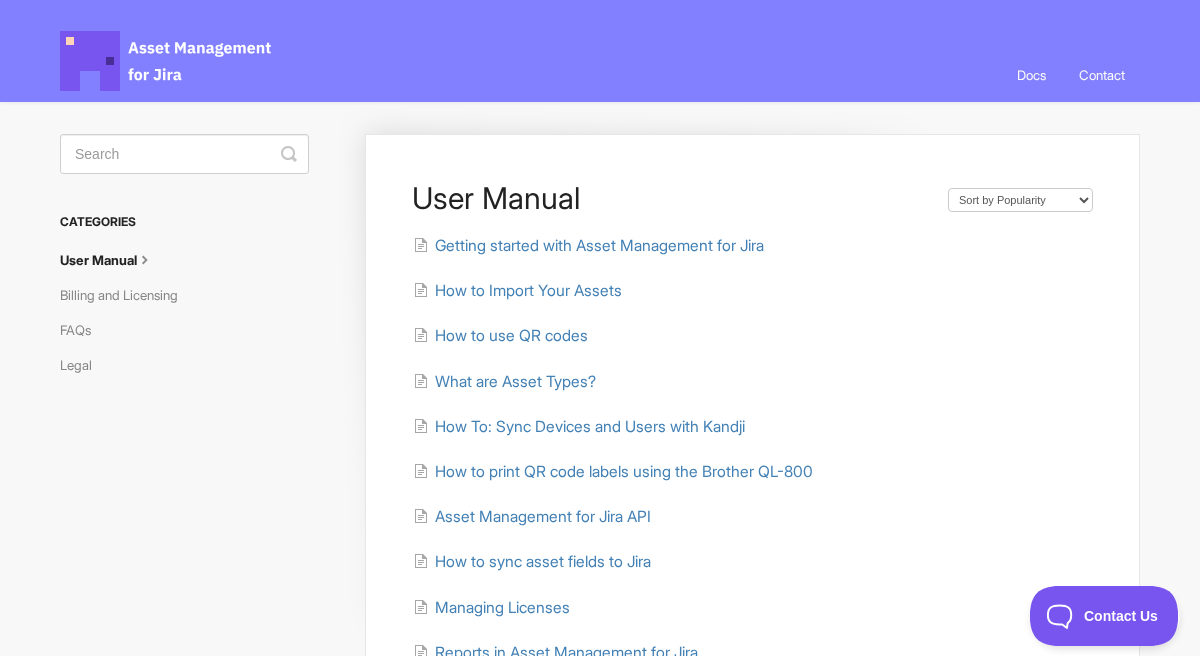 scroll, scrollTop: 0, scrollLeft: 0, axis: both 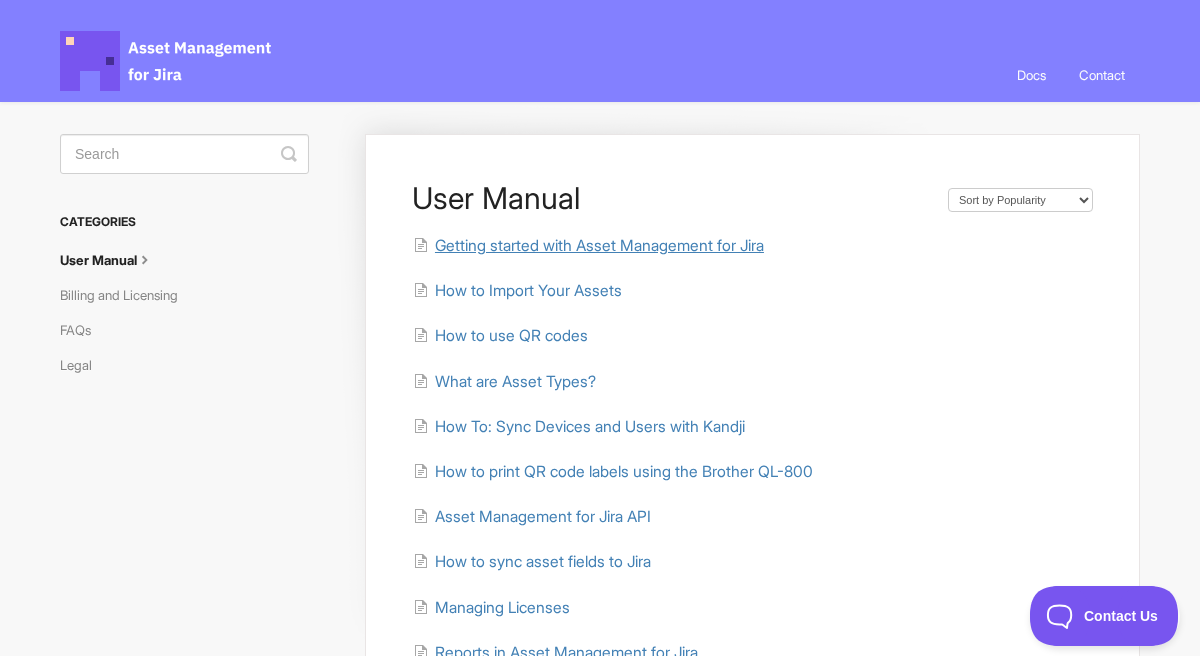click on "Getting started with Asset Management for Jira" at bounding box center [599, 245] 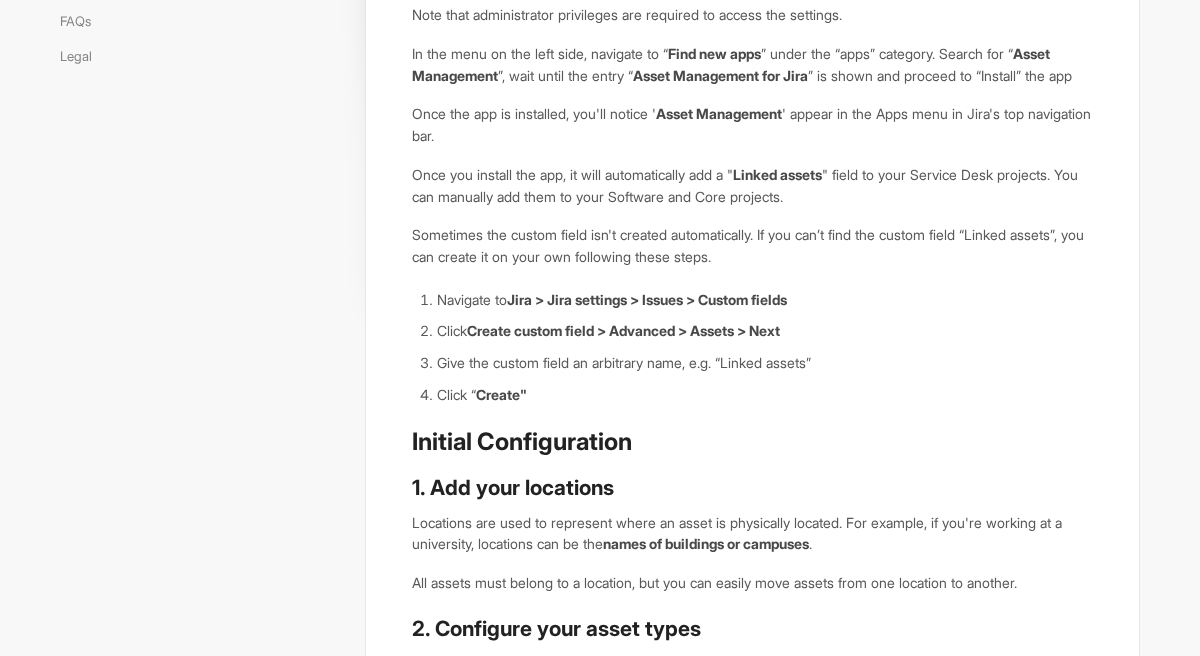 scroll, scrollTop: 342, scrollLeft: 0, axis: vertical 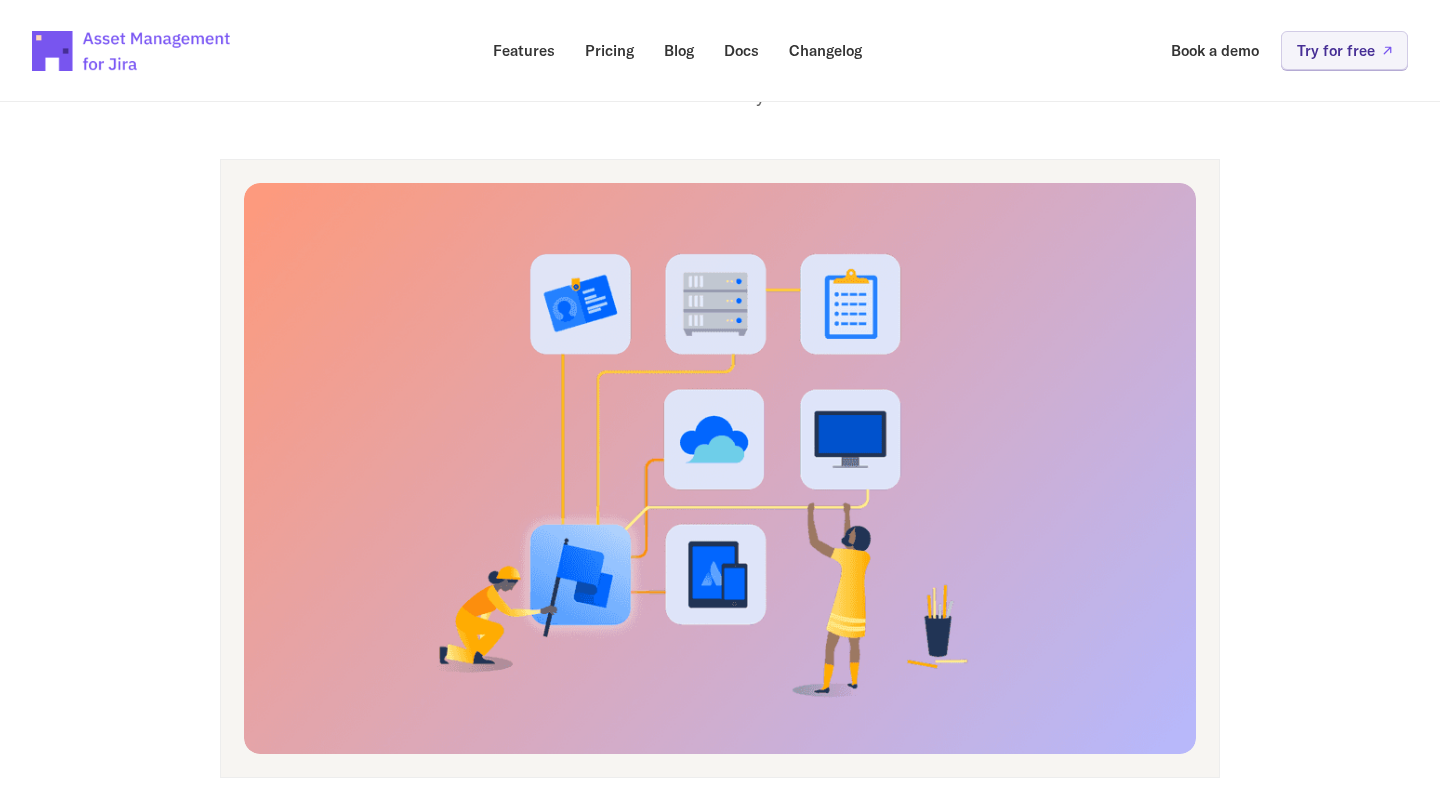 click on "The Ultimate 2025 Guide to Jira Asset Management Managing company assets in 2025 shouldn't feel like finding a needle in a haystack.  Yet for many IT teams, that's exactly what it is - a frustrating, time-consuming process with too much manual work and not enough visibility. What if you could track every asset from purchase to retirement with the same tool your team already uses for project management? What if your asset data could automatically connect to your workflows, tickets, and dashboards? That's where Jira's asset management capabilities come in - not just as a nice-to-have feature, but as a complete solution that transforms how your organization handles its physical and digital resources. In 2025, with hardware costs rising and remote work making asset tracking more complex than ever, proper asset management isn't optional - it's essential for business survival. Let's stop the bleeding. Why is Asset Management Necessary? Financial Optimization Compliance and Risk Management Security Implications ." at bounding box center [720, 3853] 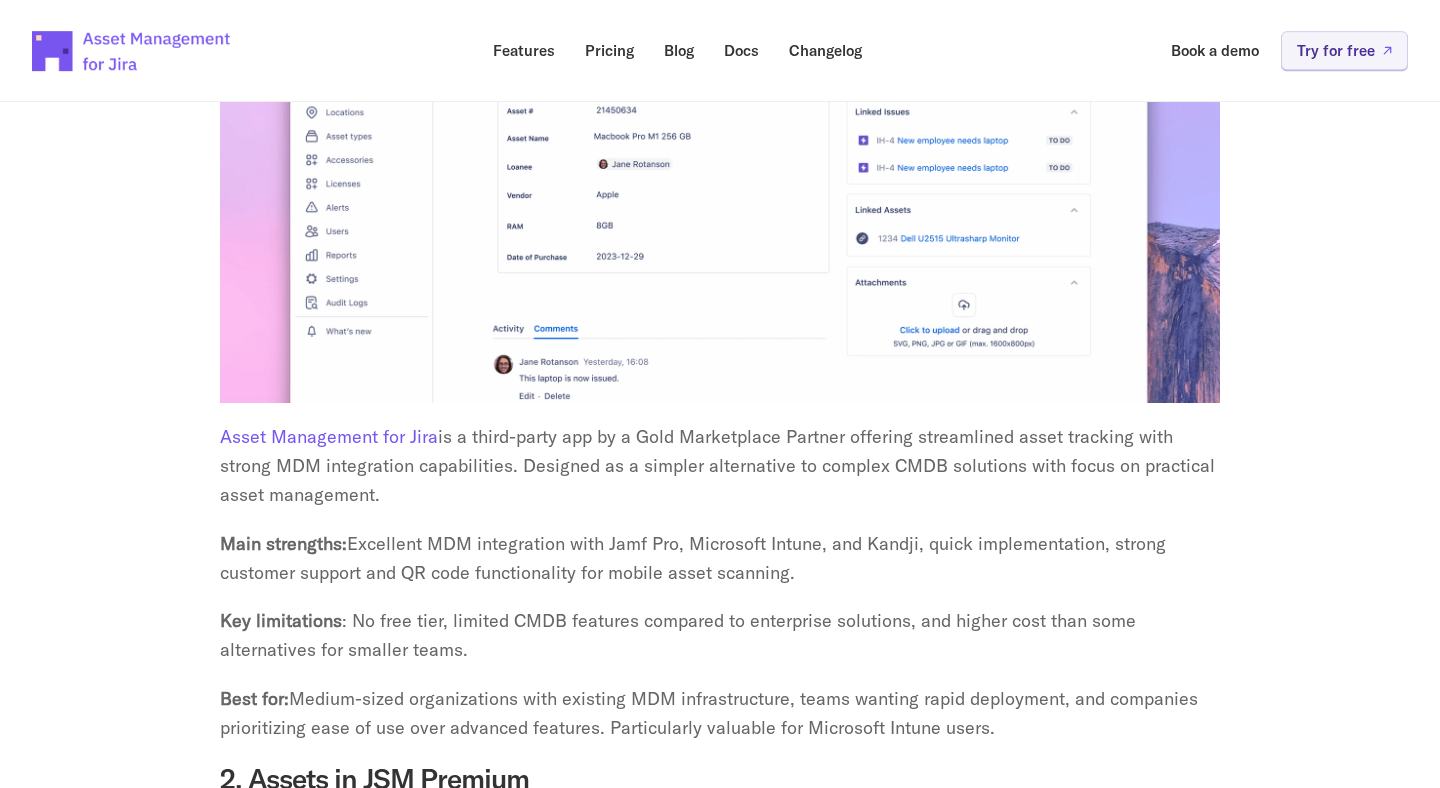 scroll, scrollTop: 4187, scrollLeft: 0, axis: vertical 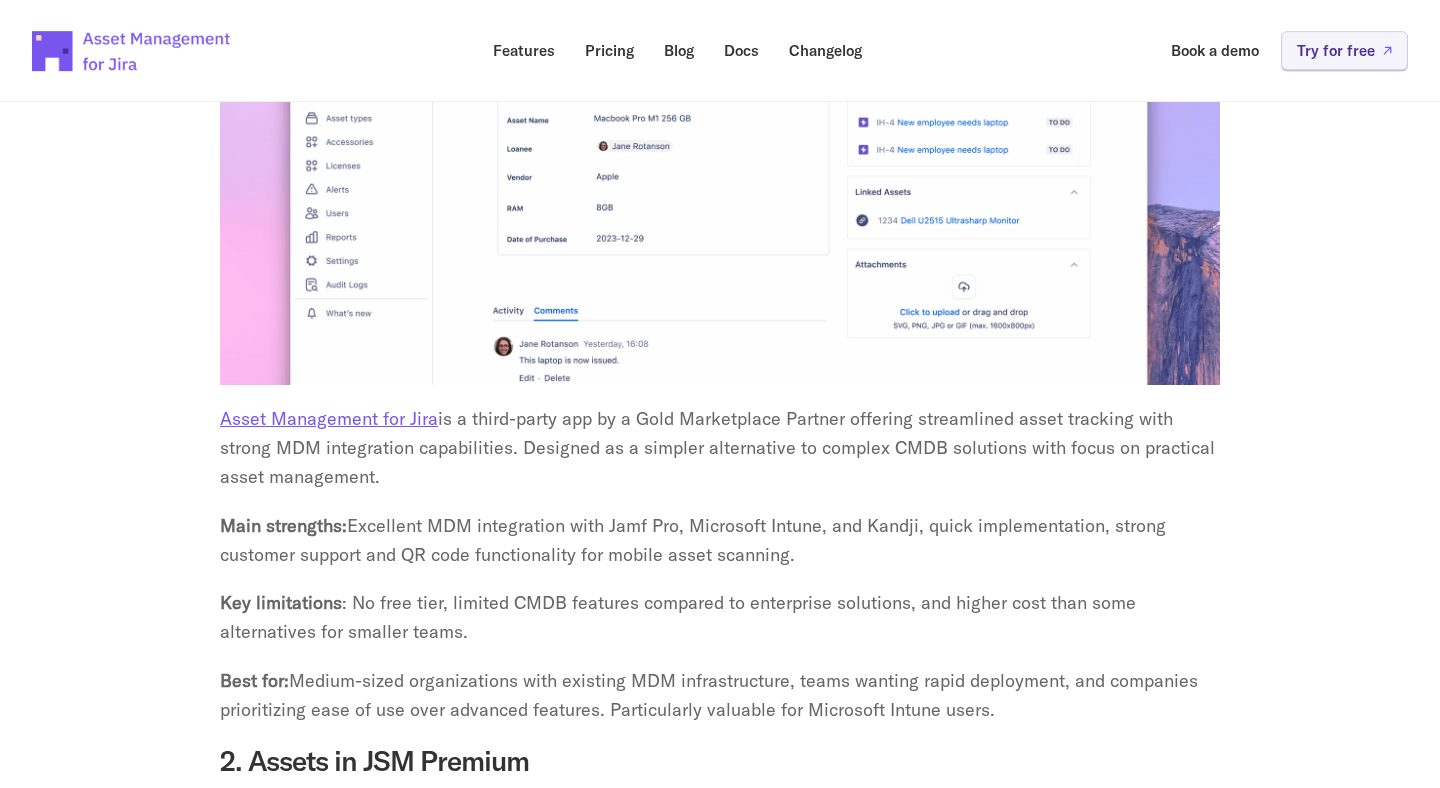 click on "Asset Management for Jira" at bounding box center (329, 418) 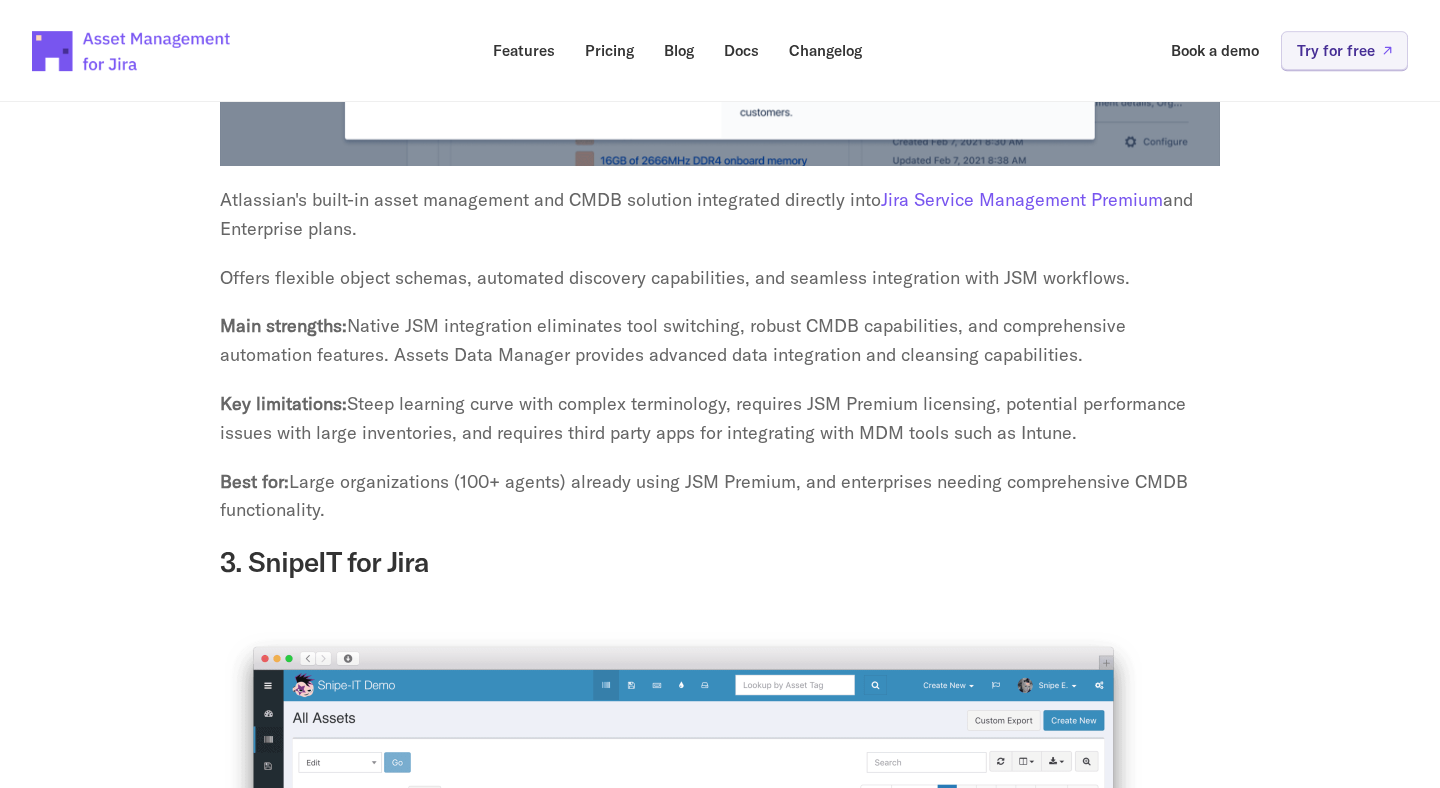 scroll, scrollTop: 5419, scrollLeft: 0, axis: vertical 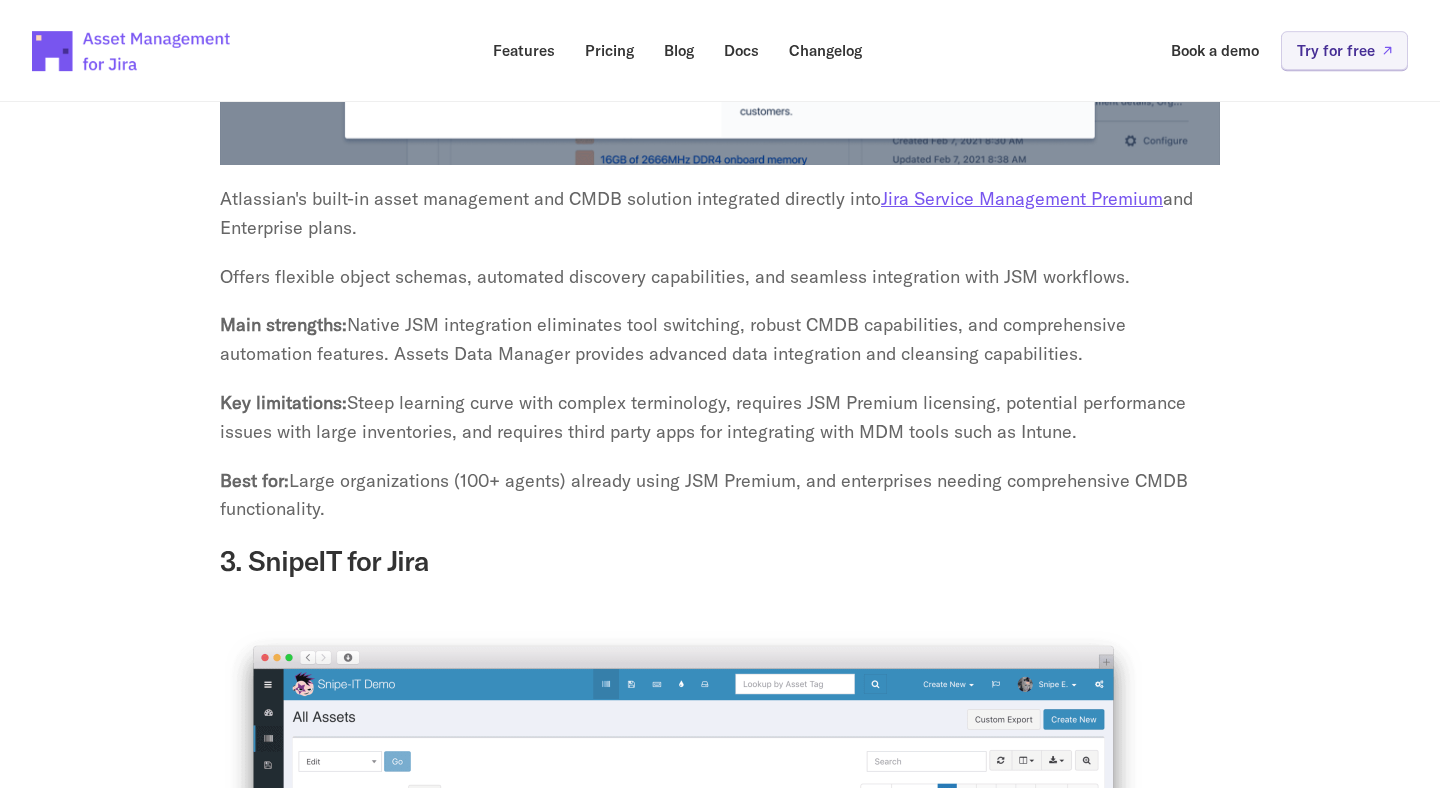 click on "Jira Service Management Premium" at bounding box center (1022, 198) 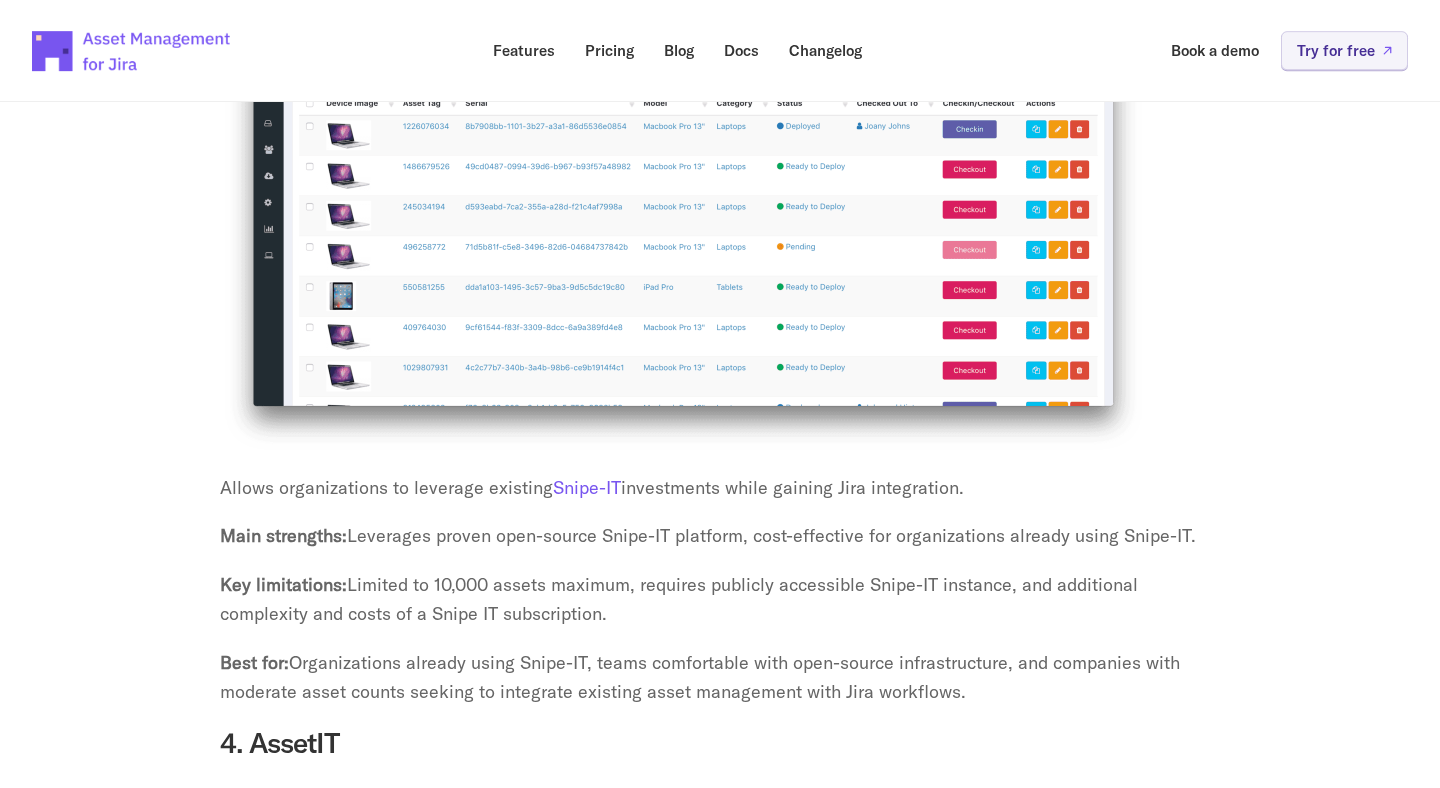 scroll, scrollTop: 6144, scrollLeft: 0, axis: vertical 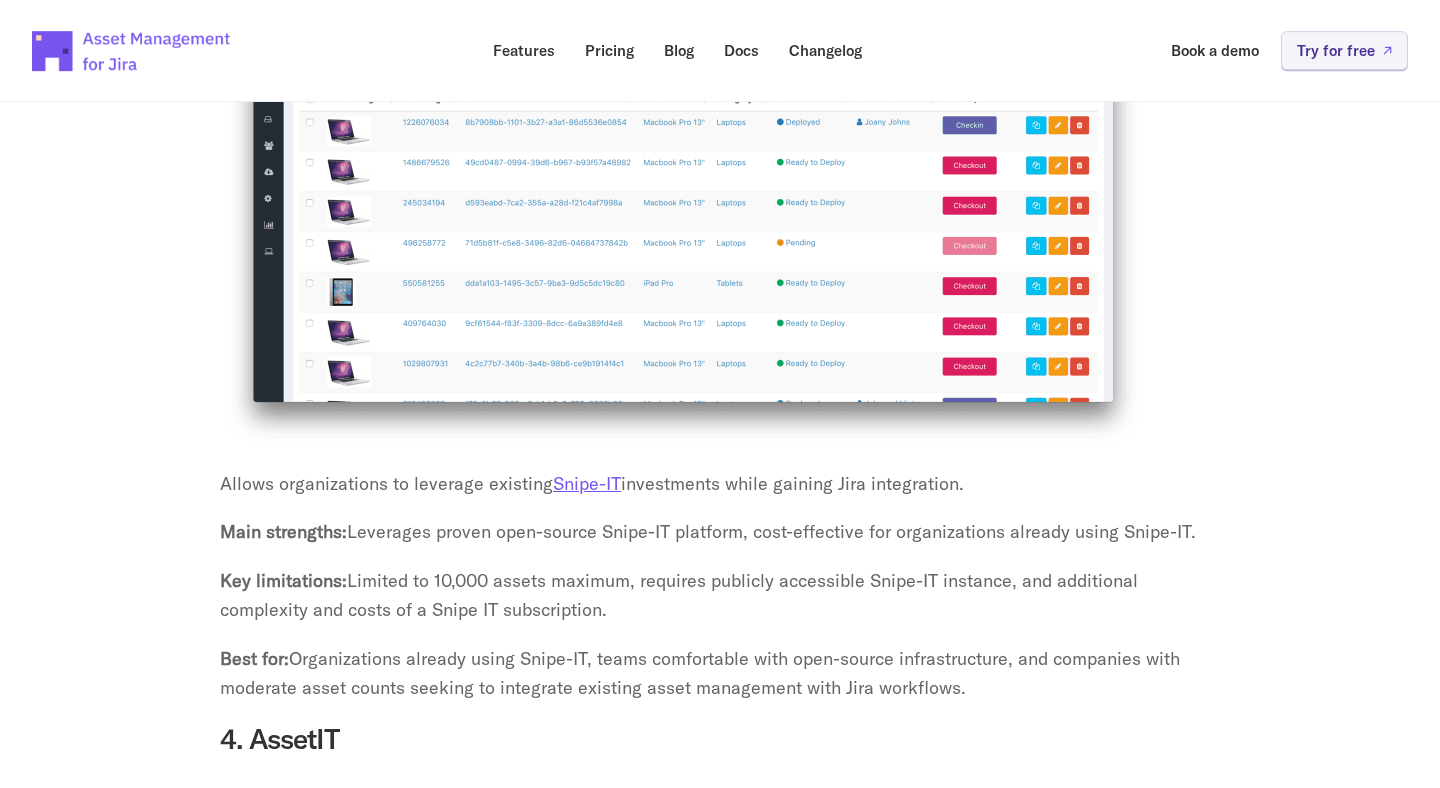 click on "Snipe-IT" at bounding box center [587, 483] 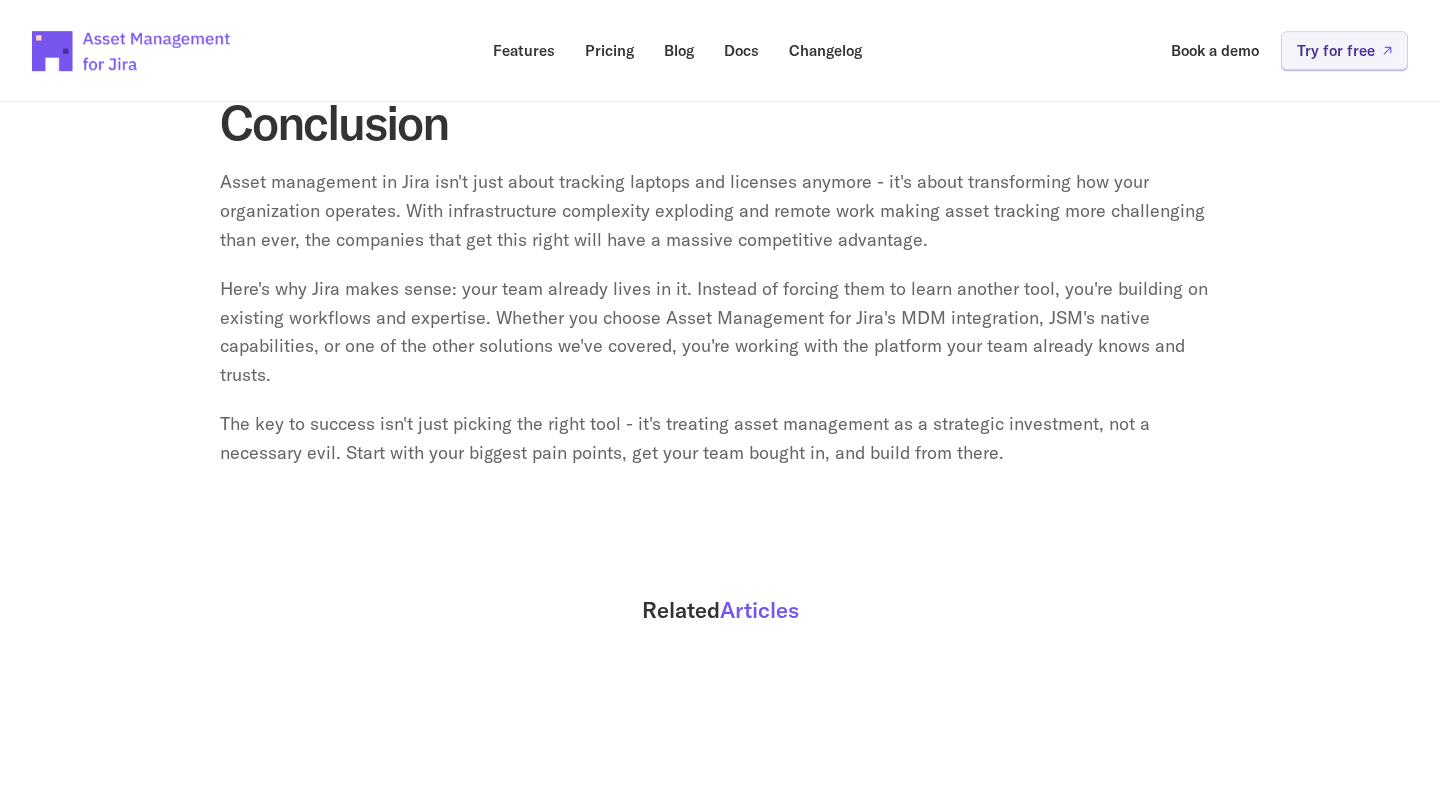 scroll, scrollTop: 7646, scrollLeft: 0, axis: vertical 